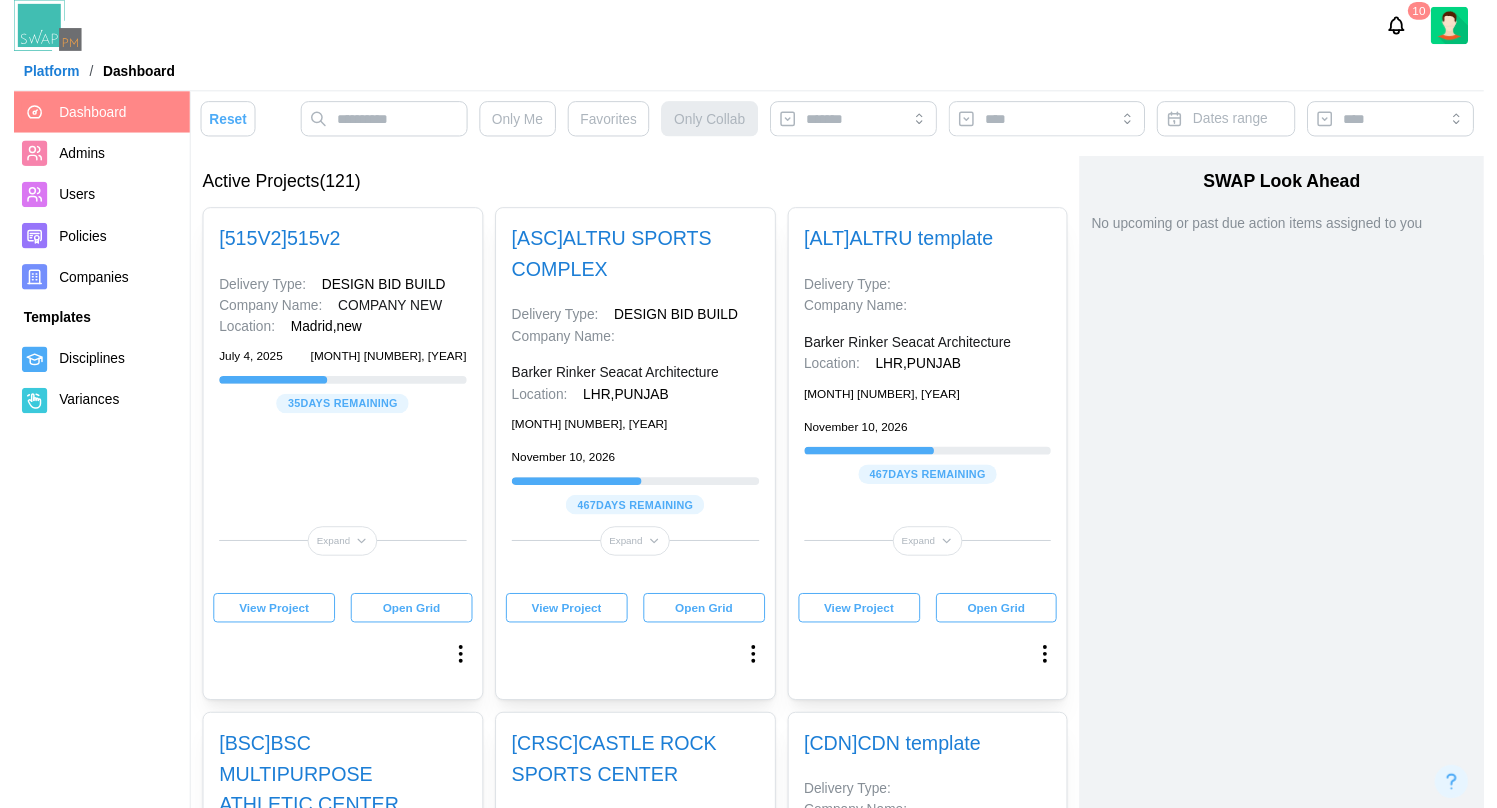 scroll, scrollTop: 0, scrollLeft: 0, axis: both 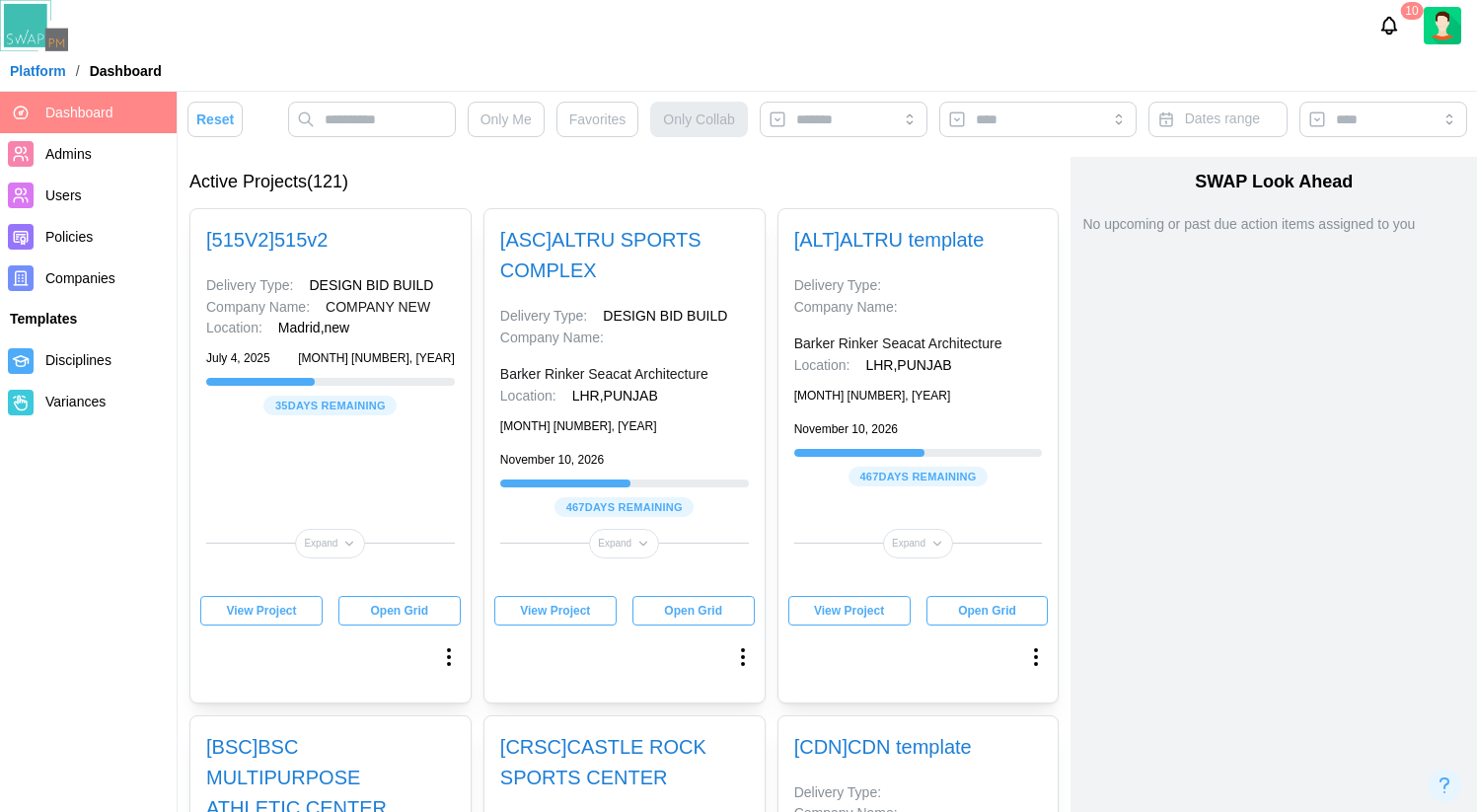 click on "[ ASC ]  ALTRU SPORTS COMPLEX" at bounding box center [601, 255] 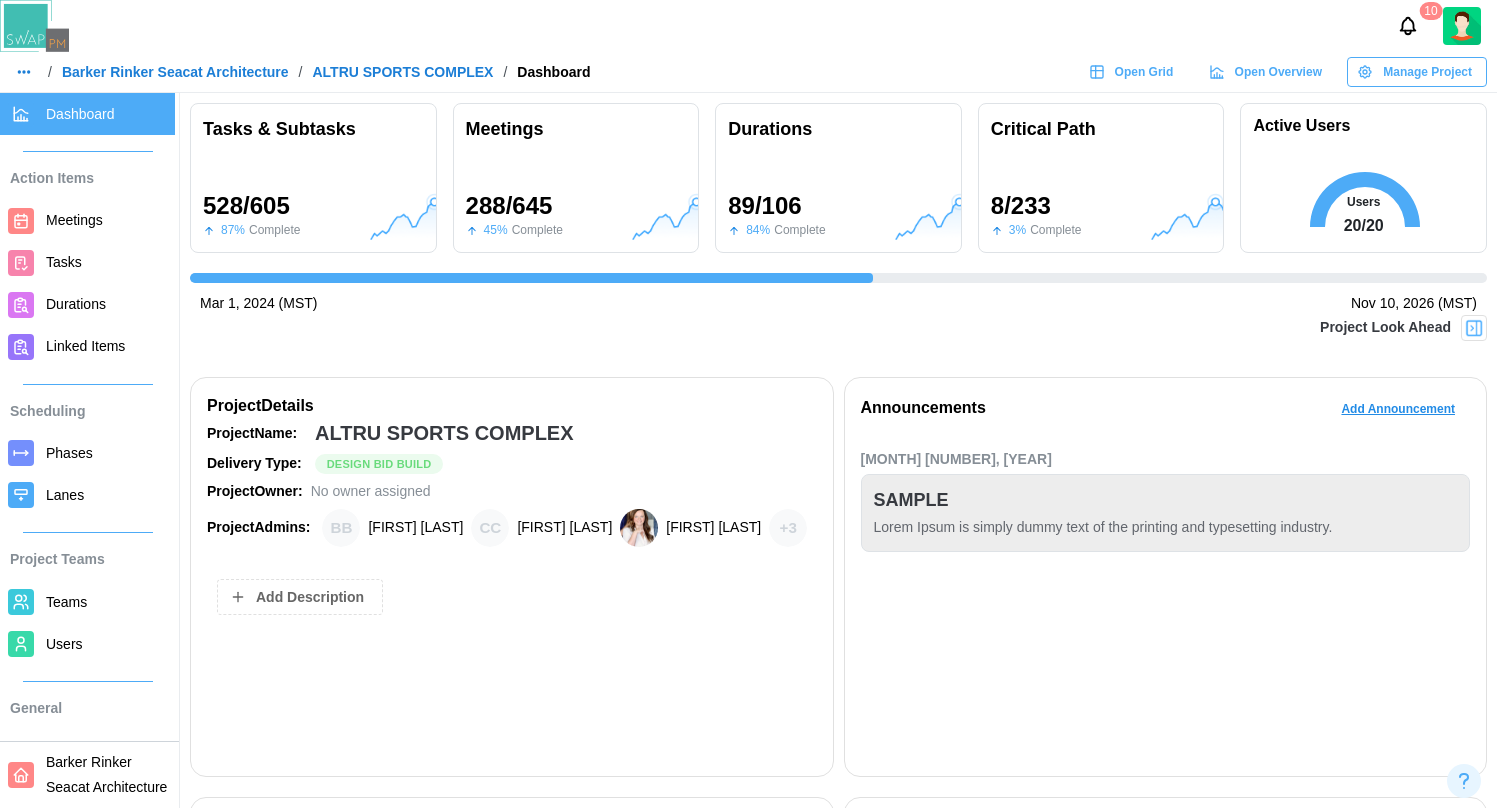 click on "Open Grid" at bounding box center (1144, 72) 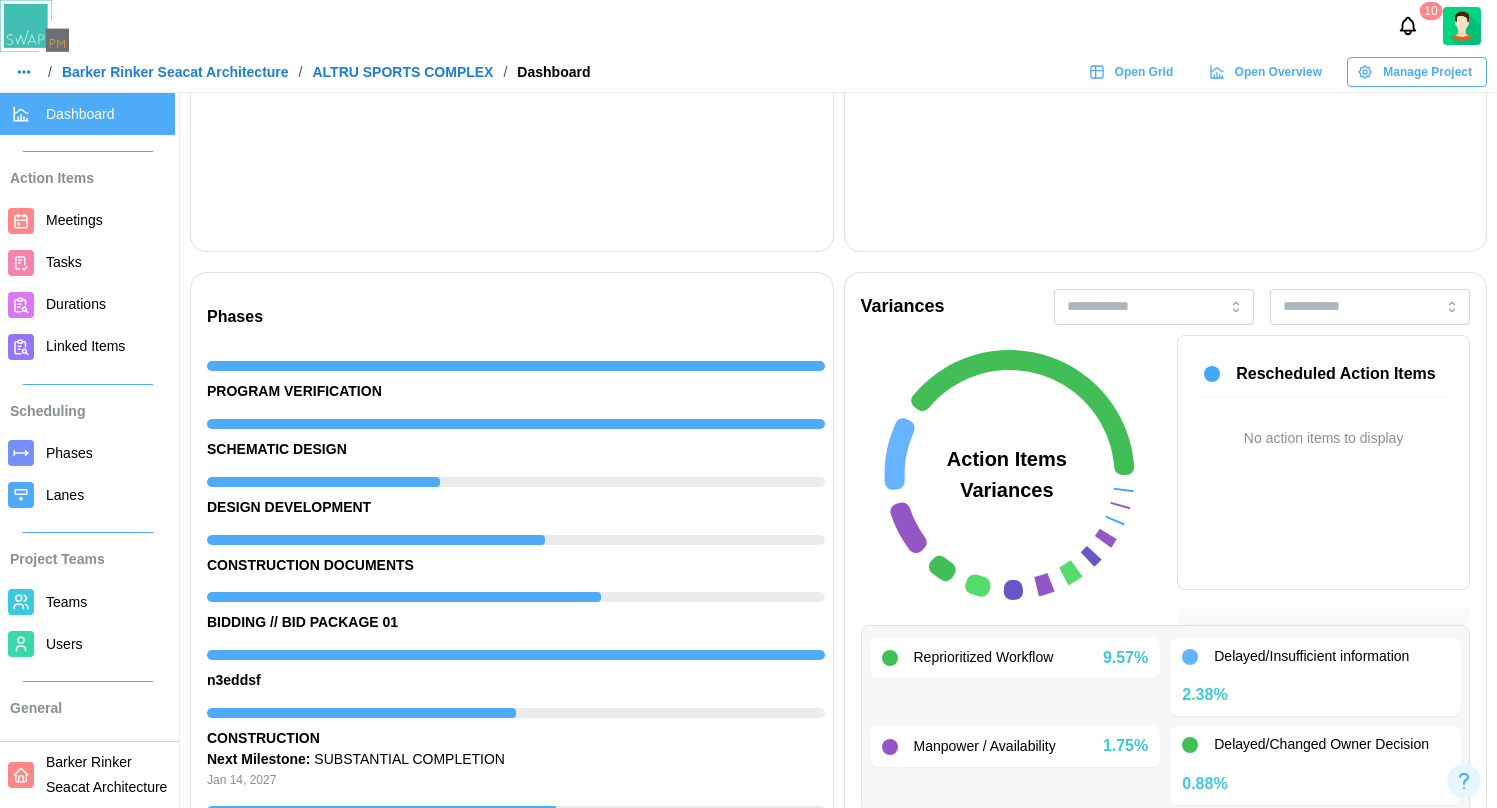 scroll, scrollTop: 900, scrollLeft: 0, axis: vertical 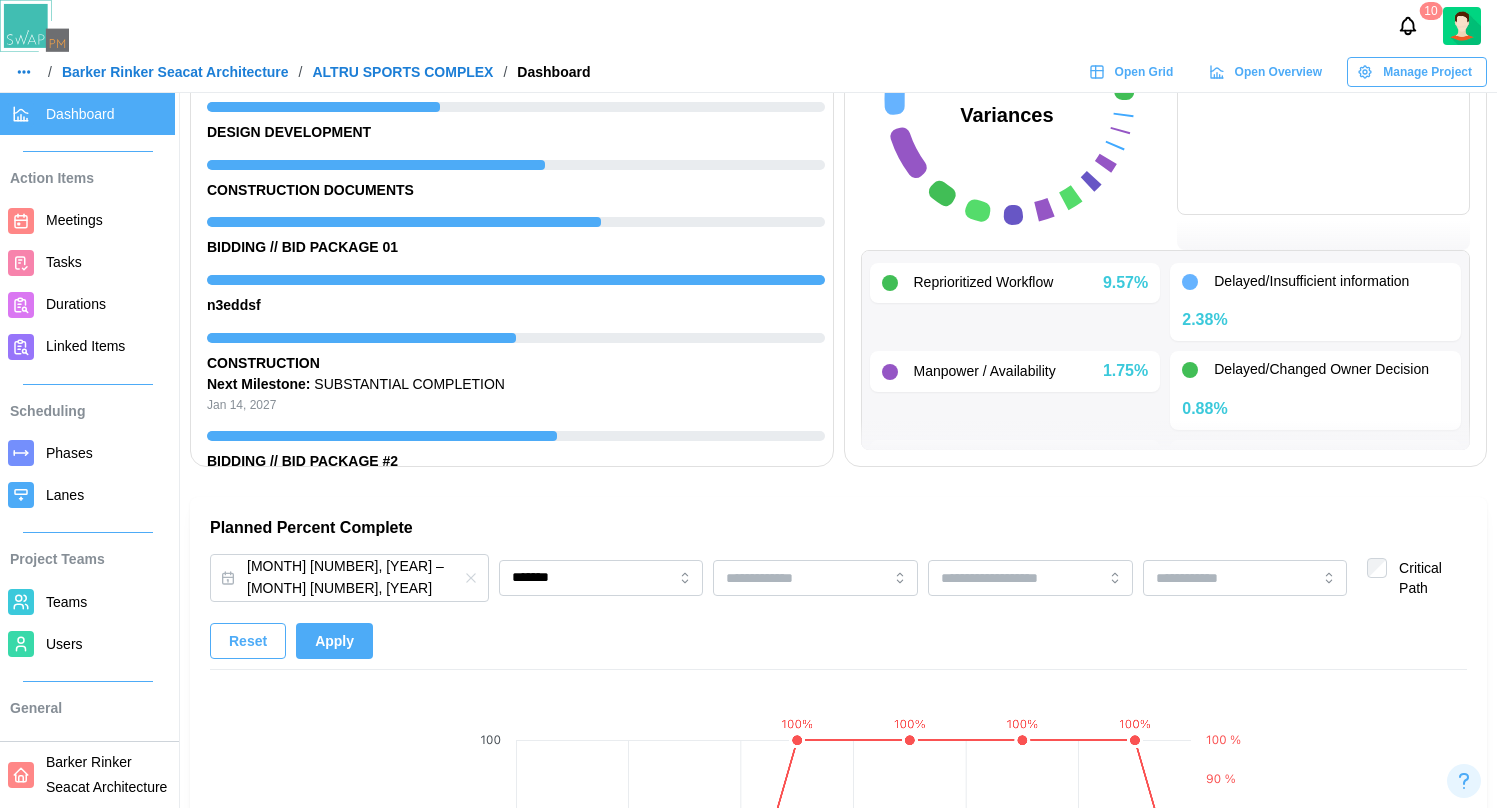click 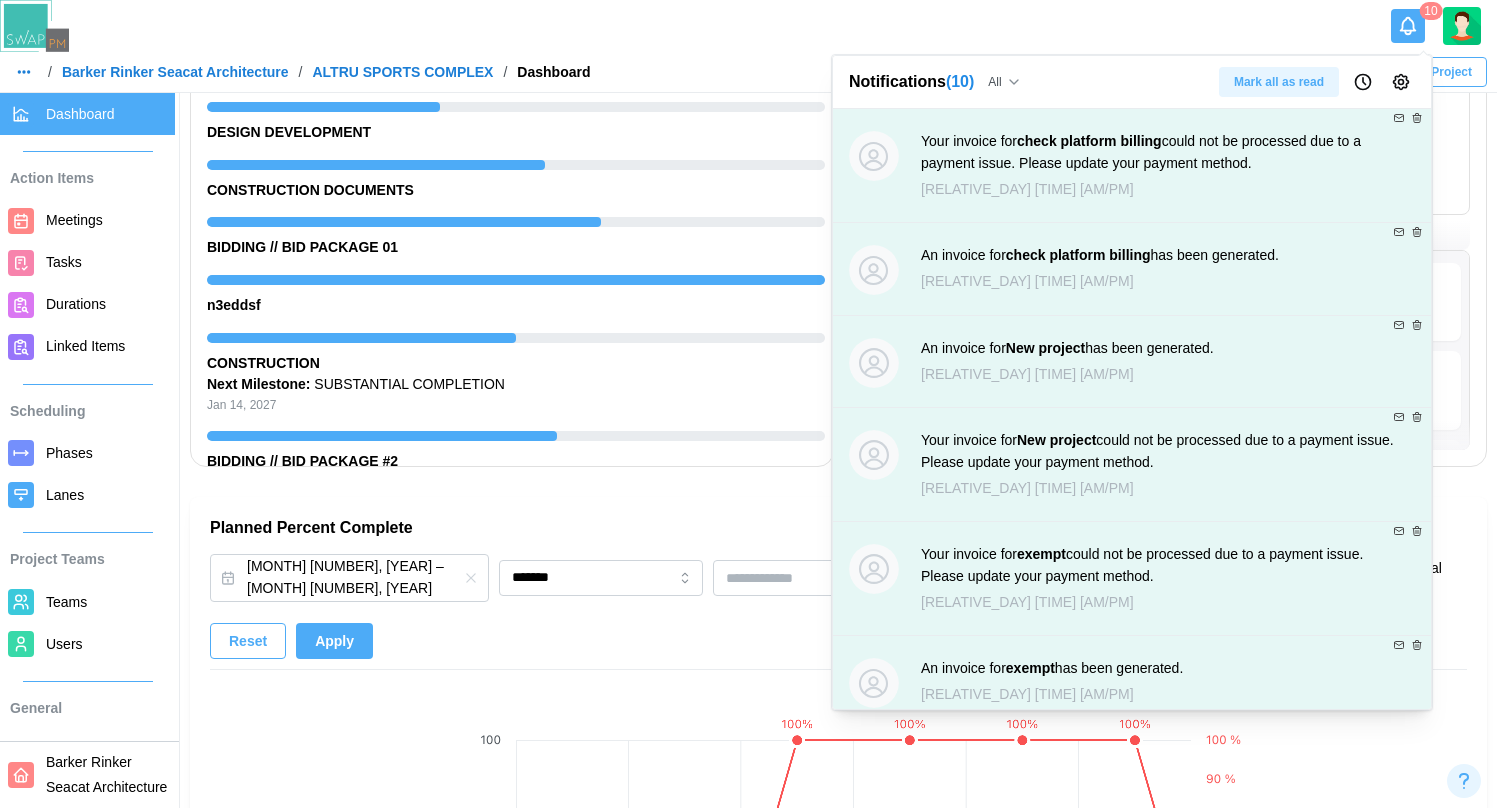 click 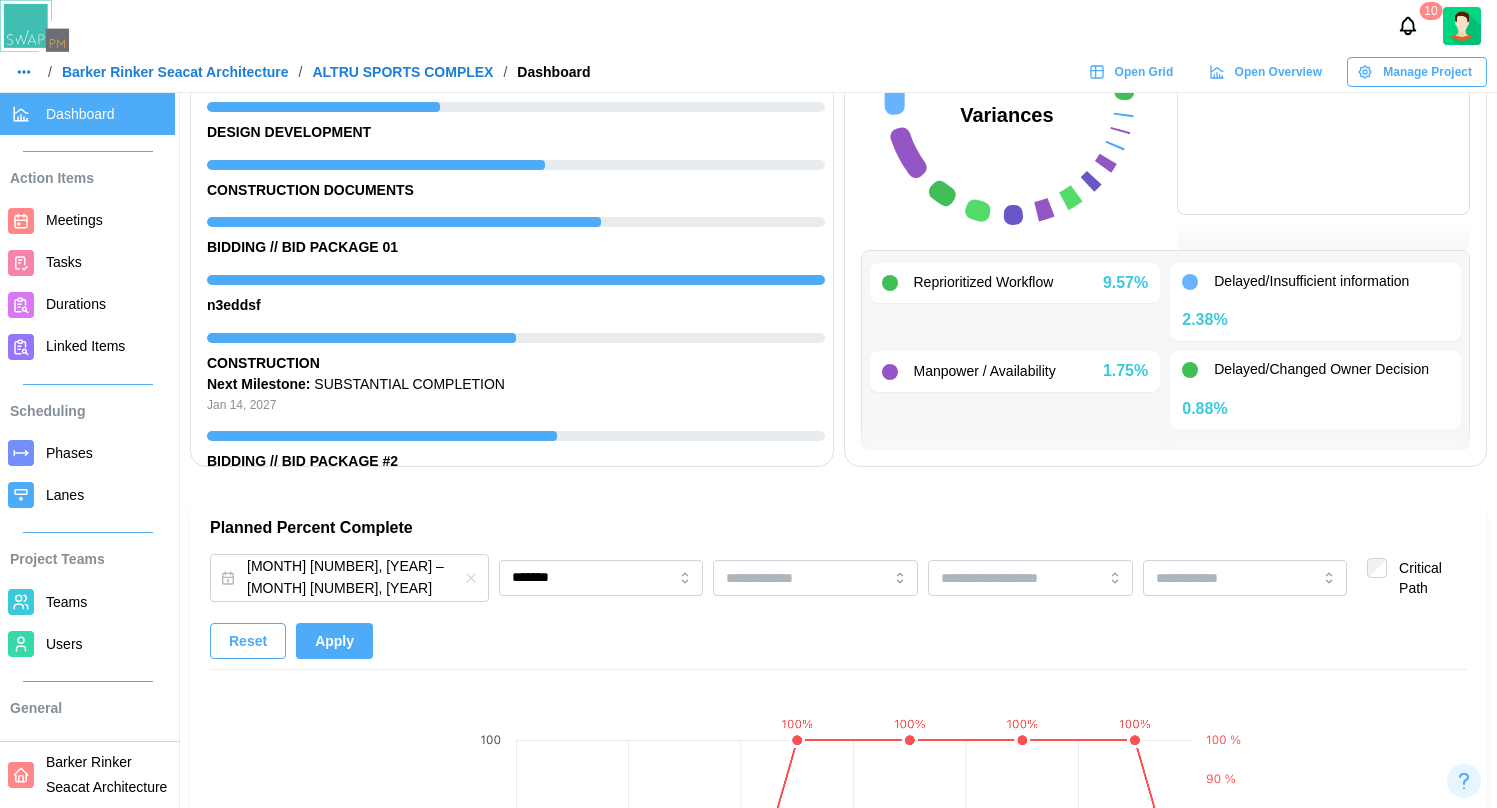 click on "10" at bounding box center [1430, 11] 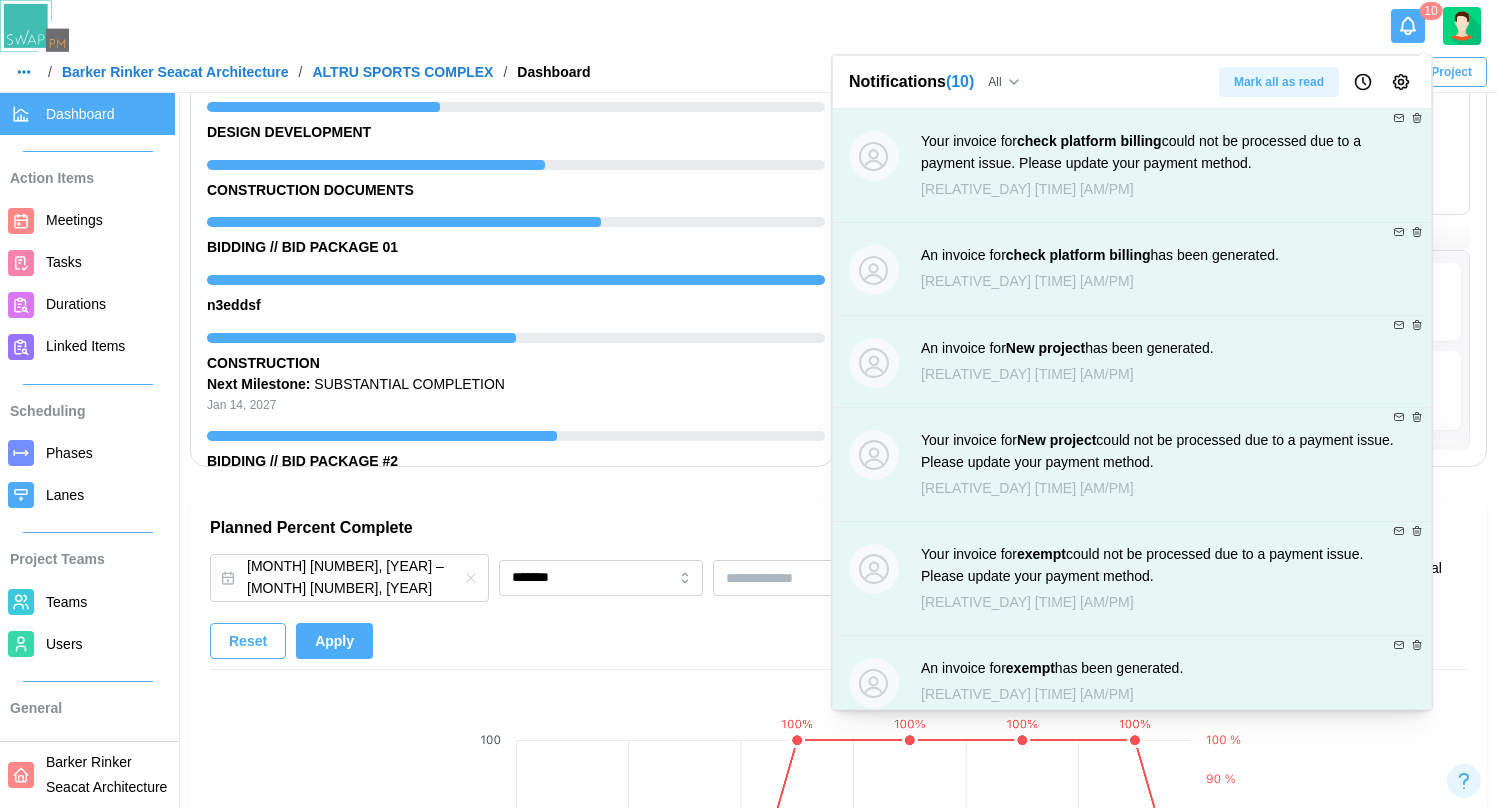 click on "Mark all as read" at bounding box center (1279, 82) 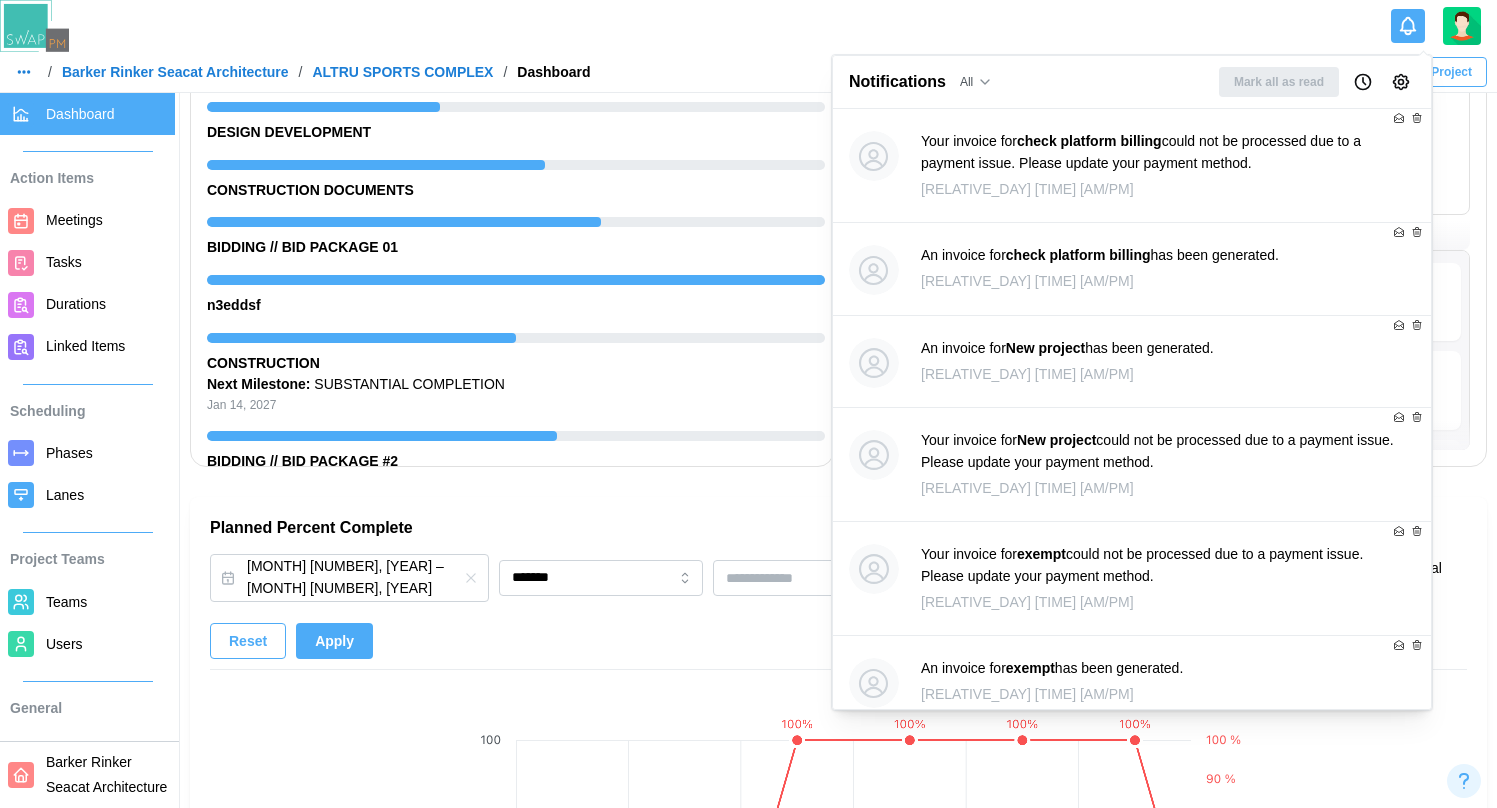 click at bounding box center (748, 26) 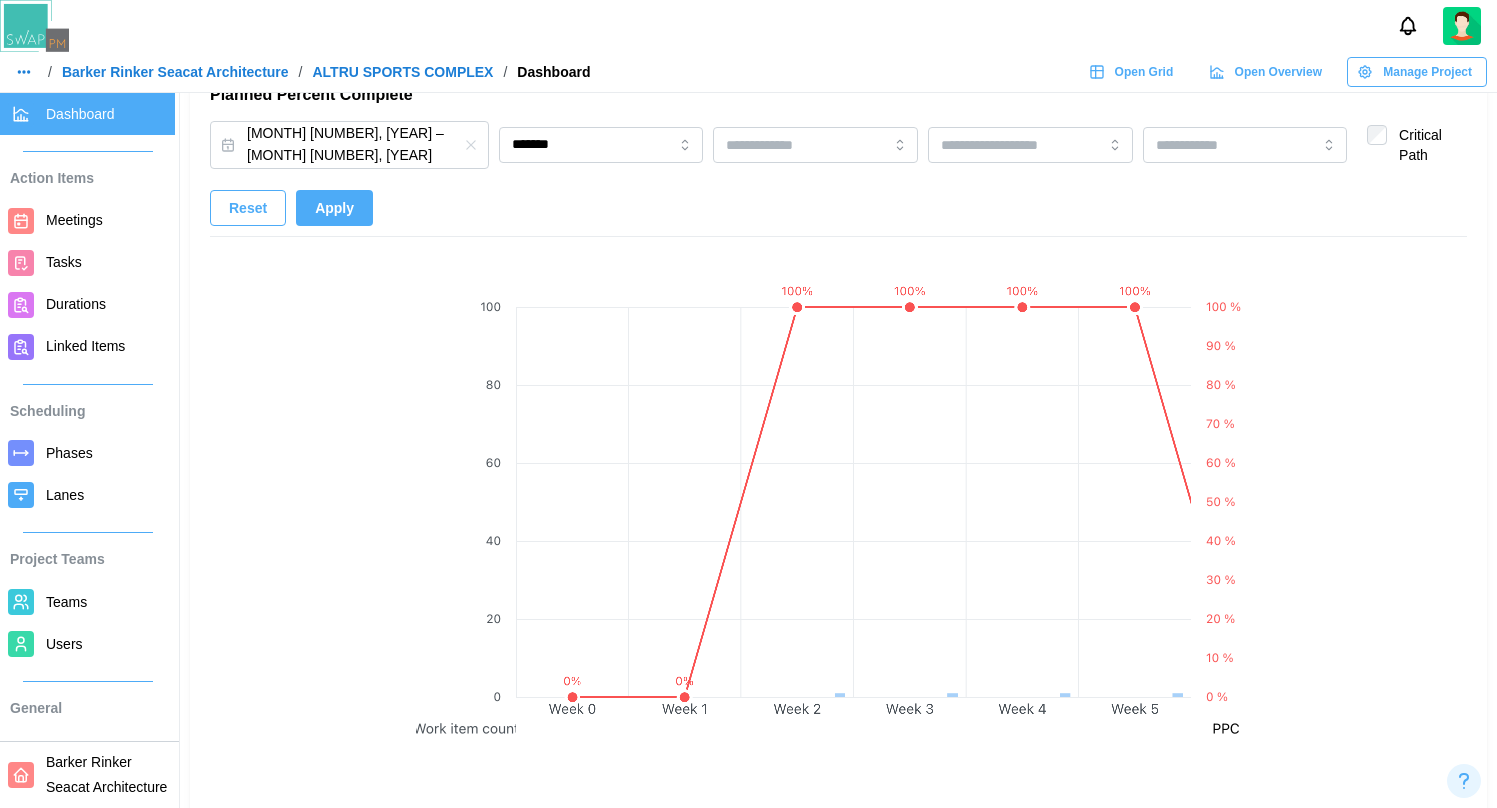 scroll, scrollTop: 1342, scrollLeft: 0, axis: vertical 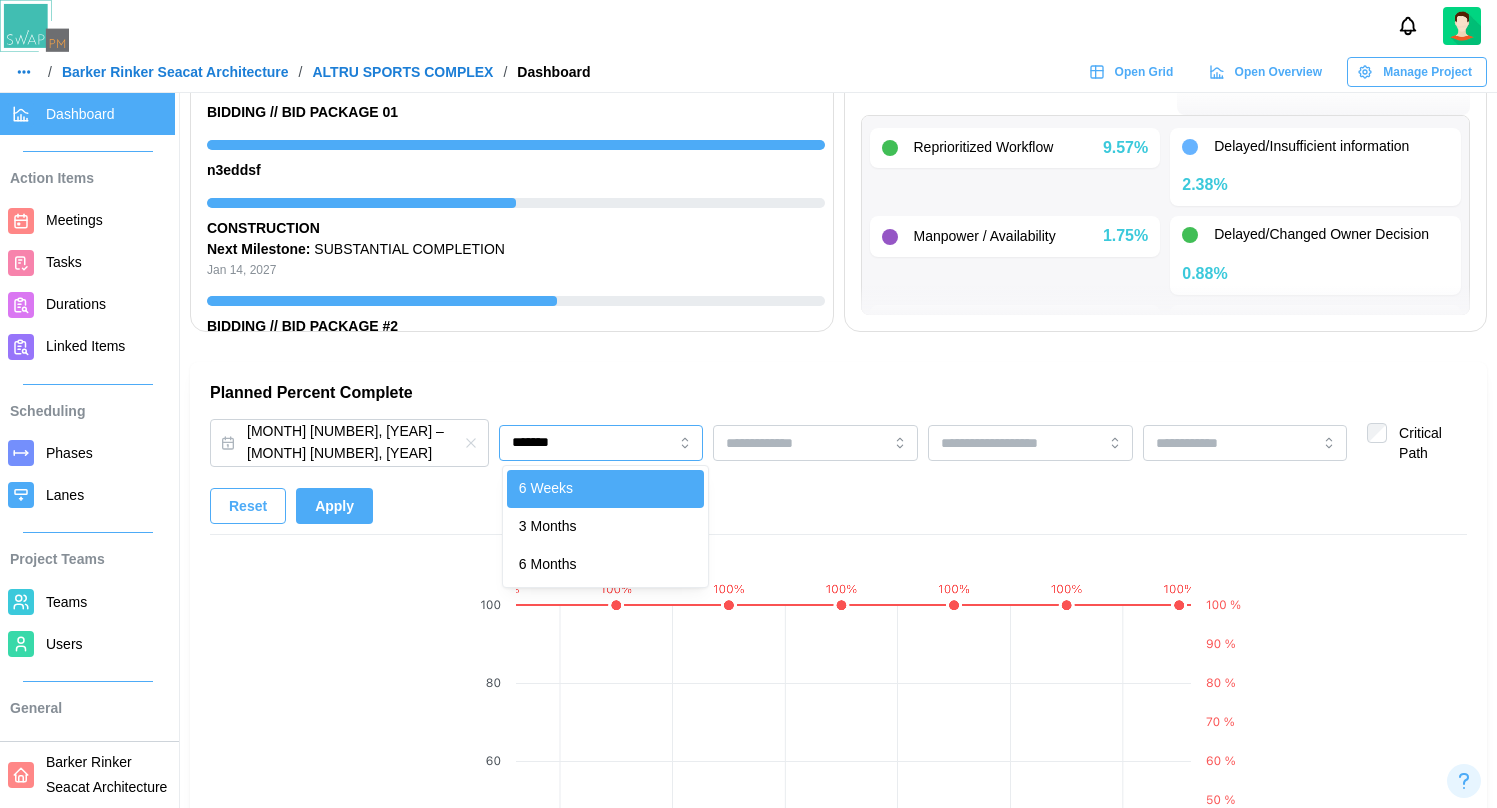 click on "*******" at bounding box center [601, 443] 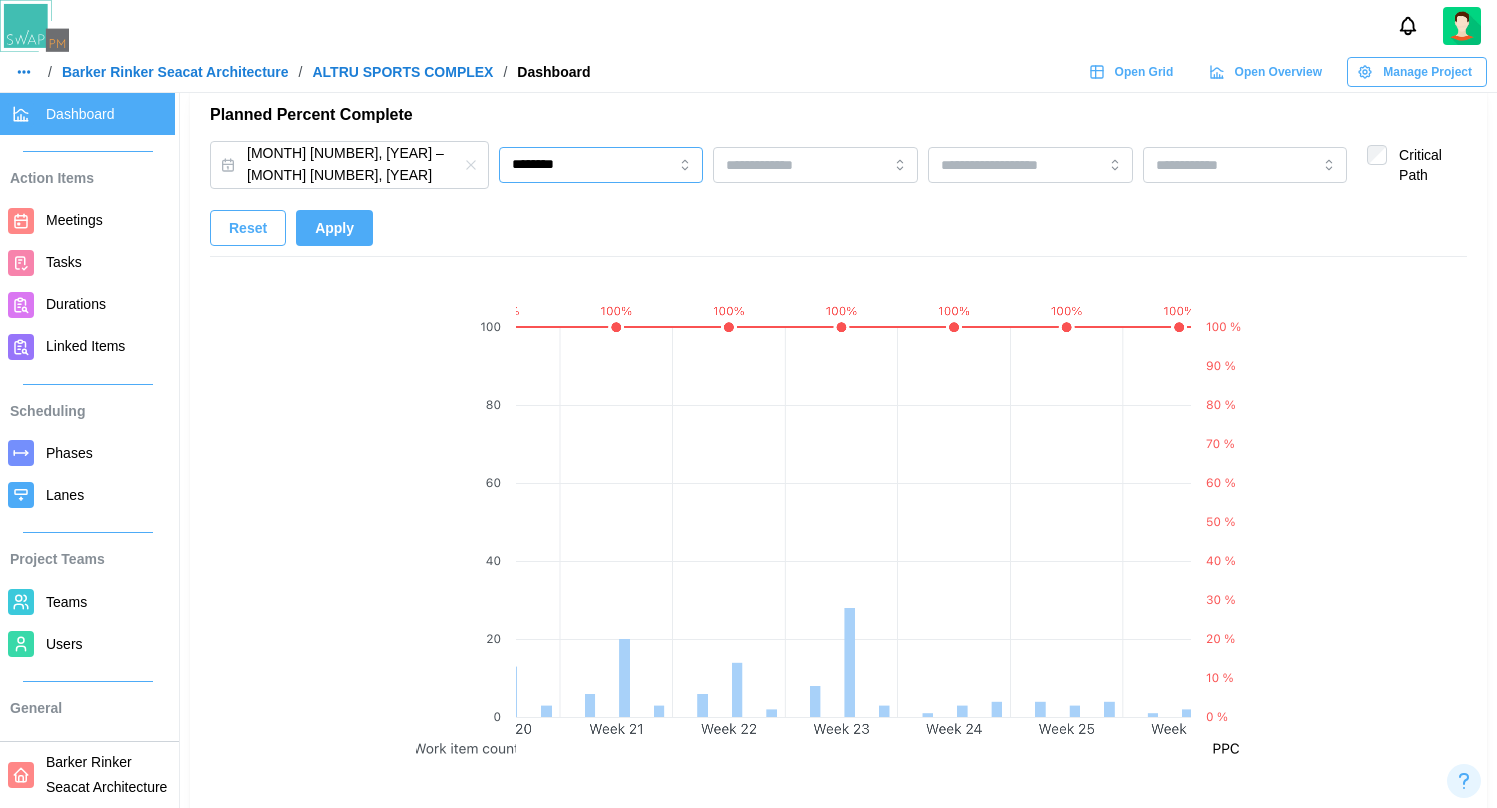 scroll, scrollTop: 1314, scrollLeft: 0, axis: vertical 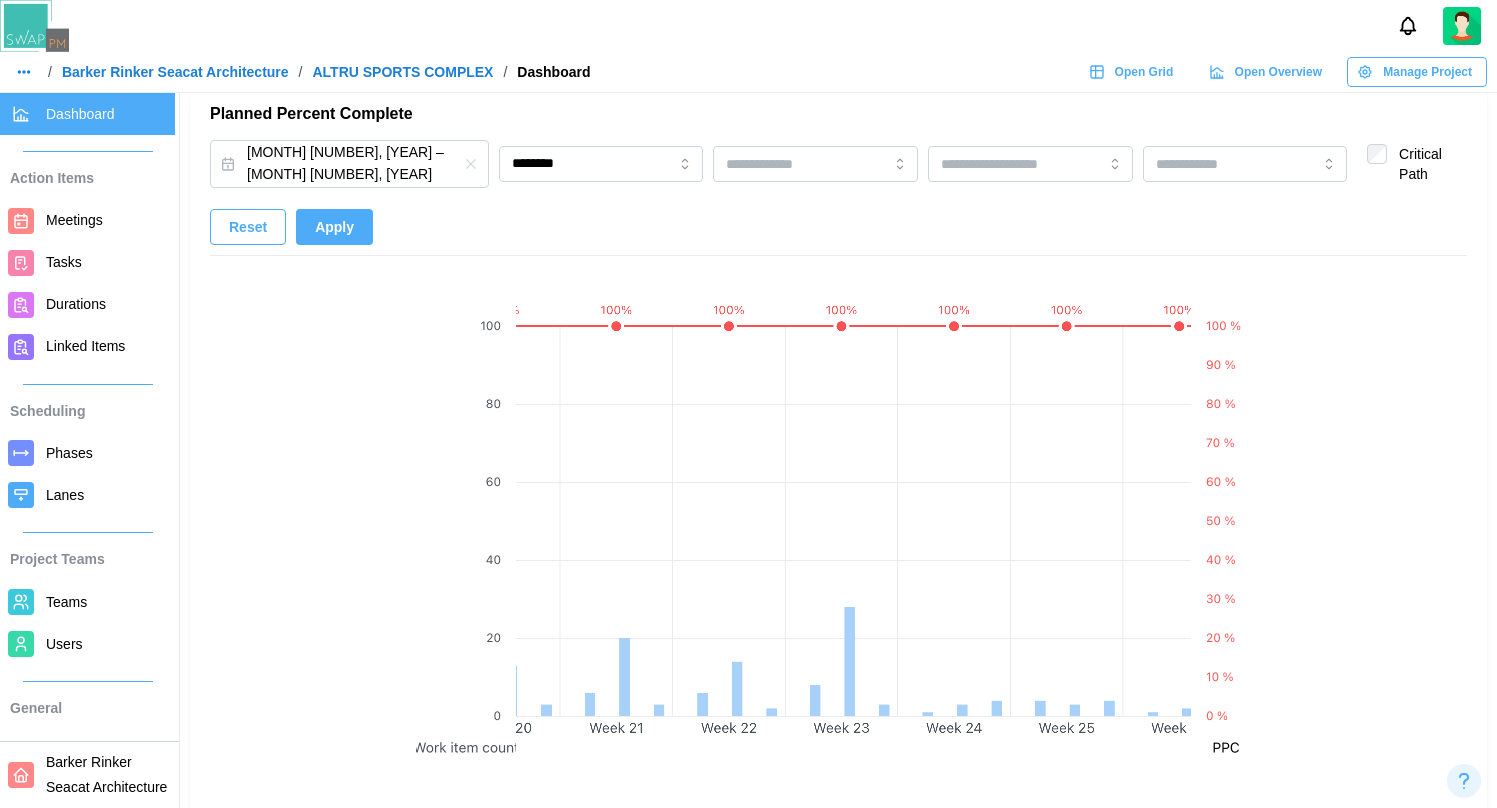 click on "Apply" at bounding box center [334, 227] 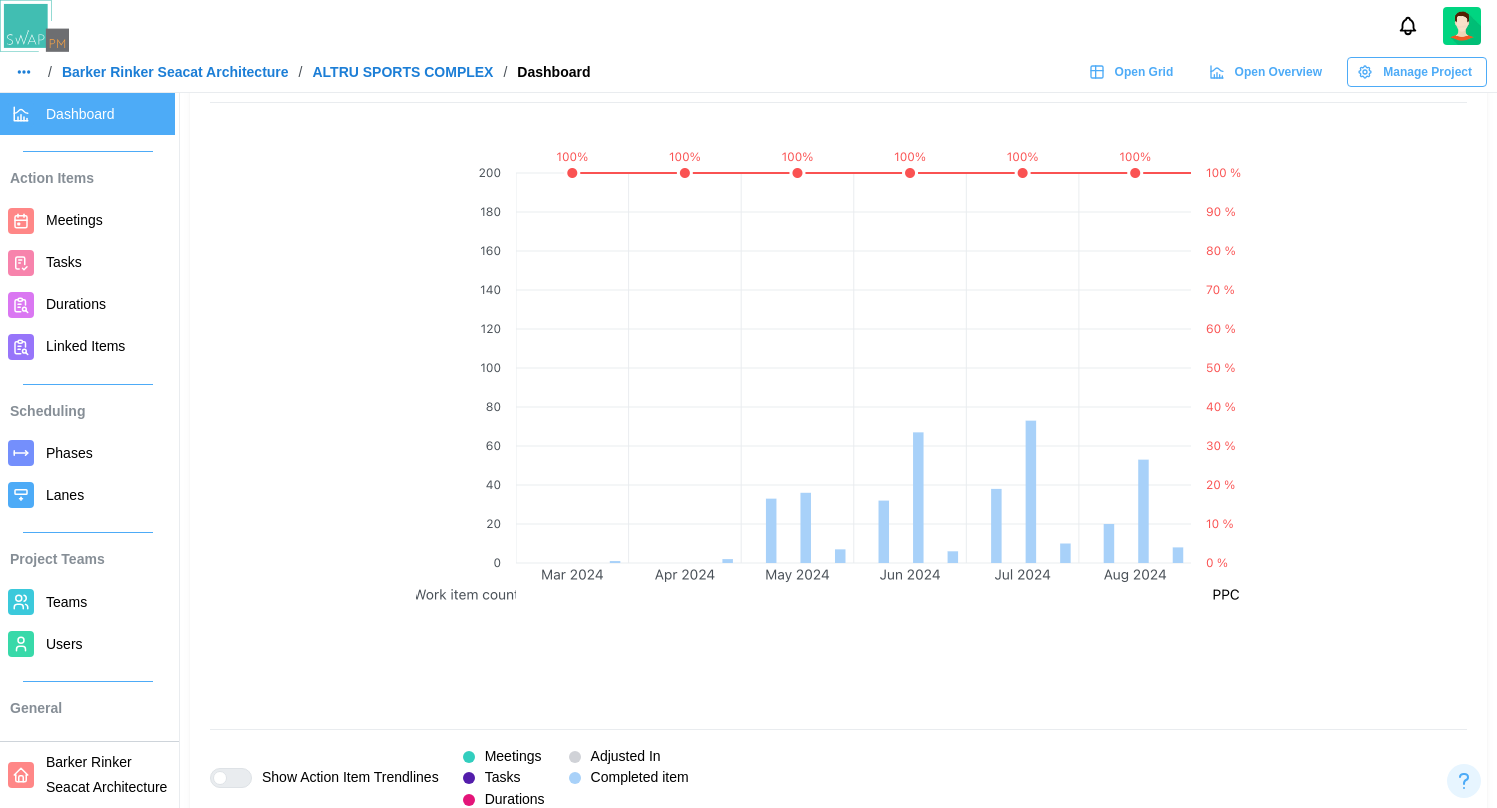 scroll, scrollTop: 1470, scrollLeft: 0, axis: vertical 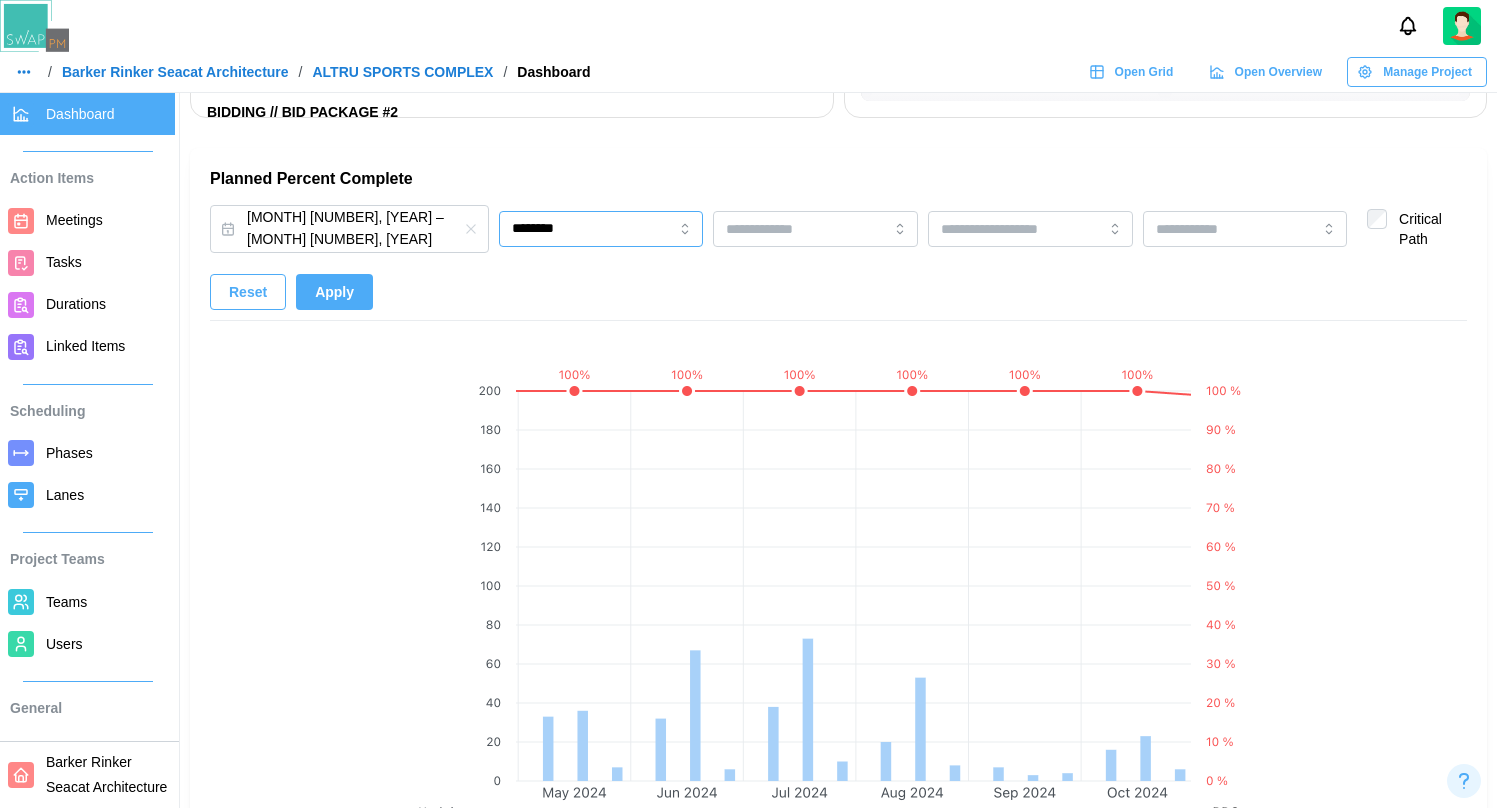 click on "********" at bounding box center (601, 229) 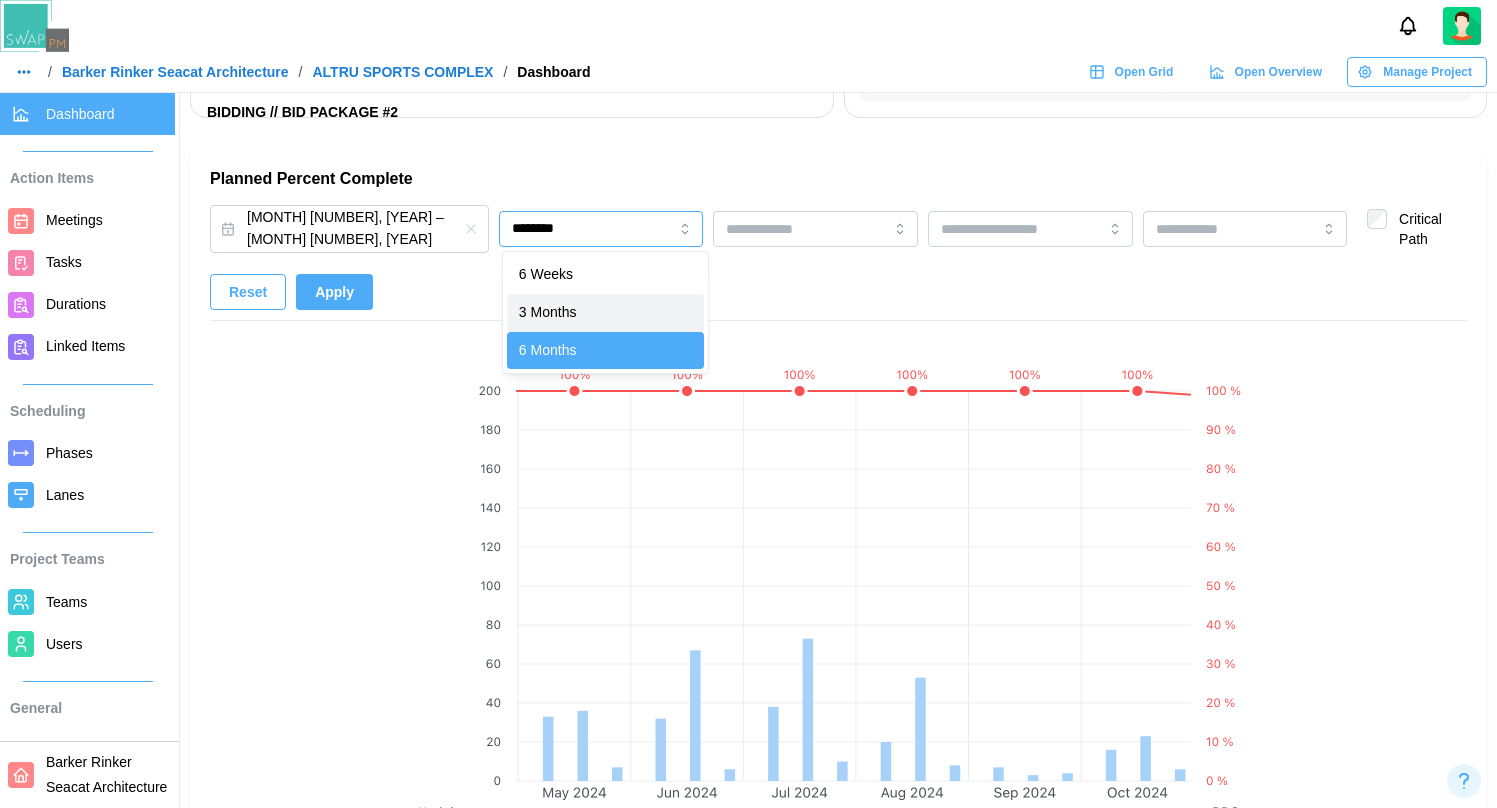 type on "*******" 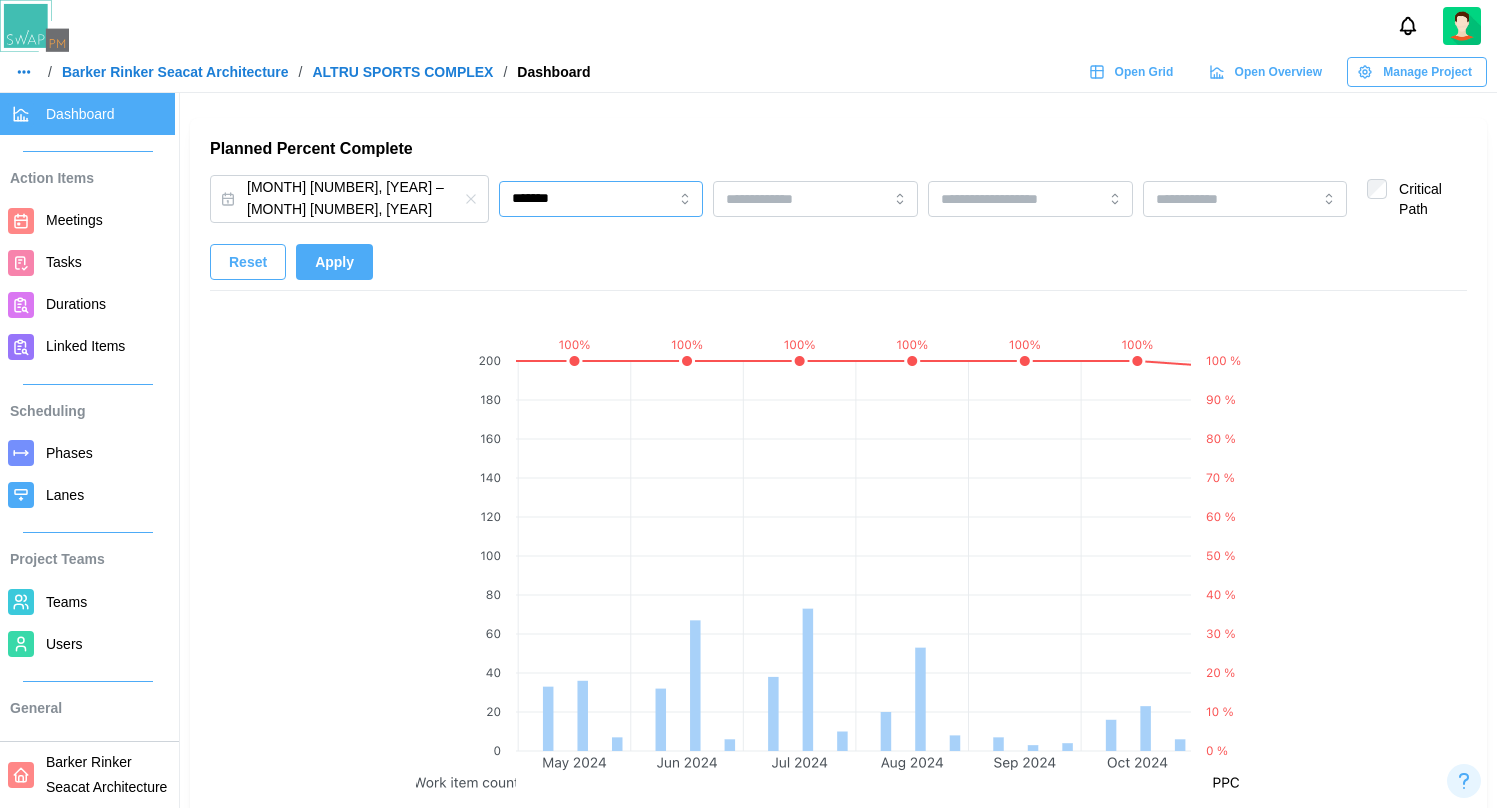 scroll, scrollTop: 1187, scrollLeft: 0, axis: vertical 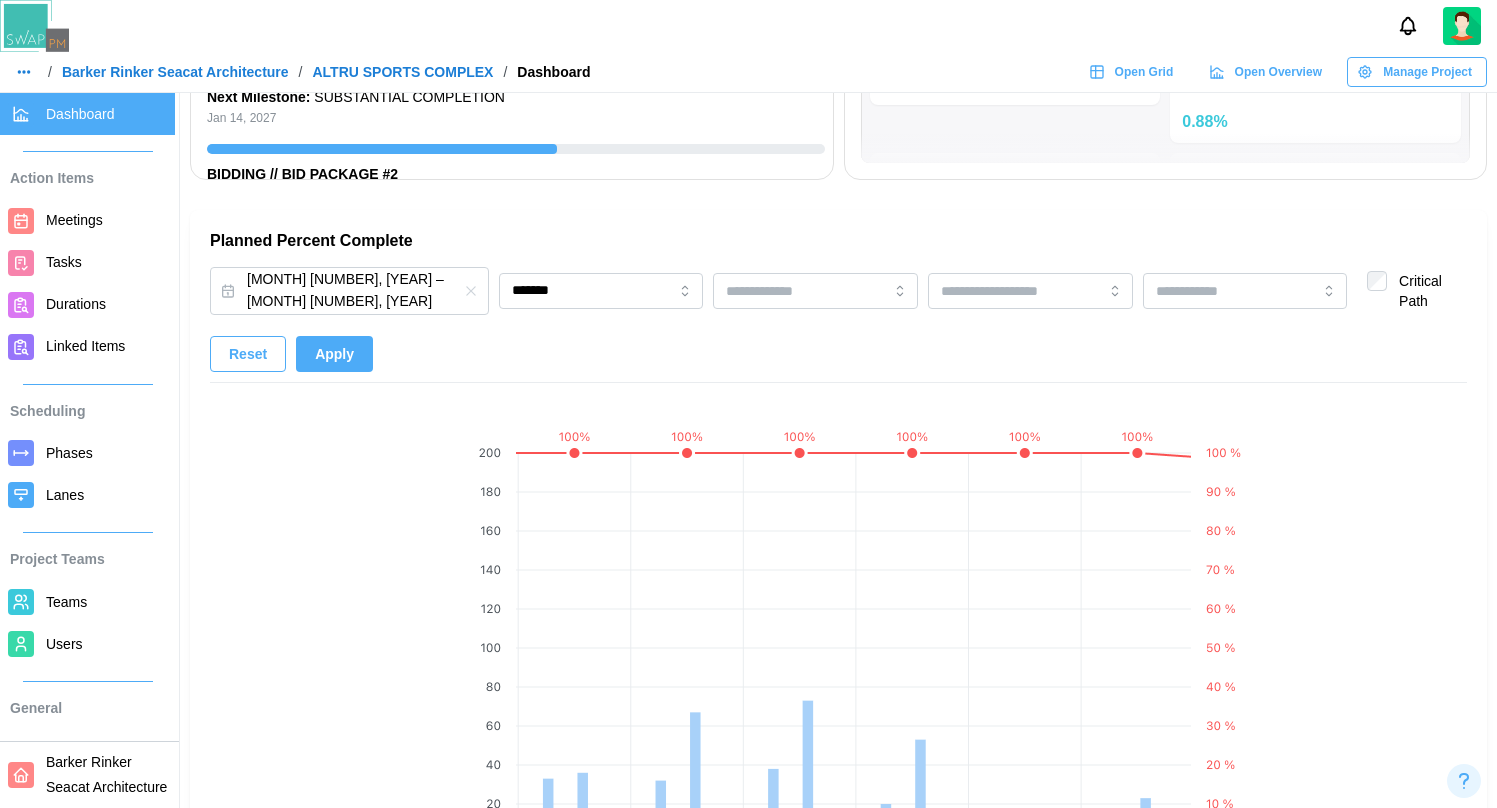 click on "Apply" at bounding box center [334, 354] 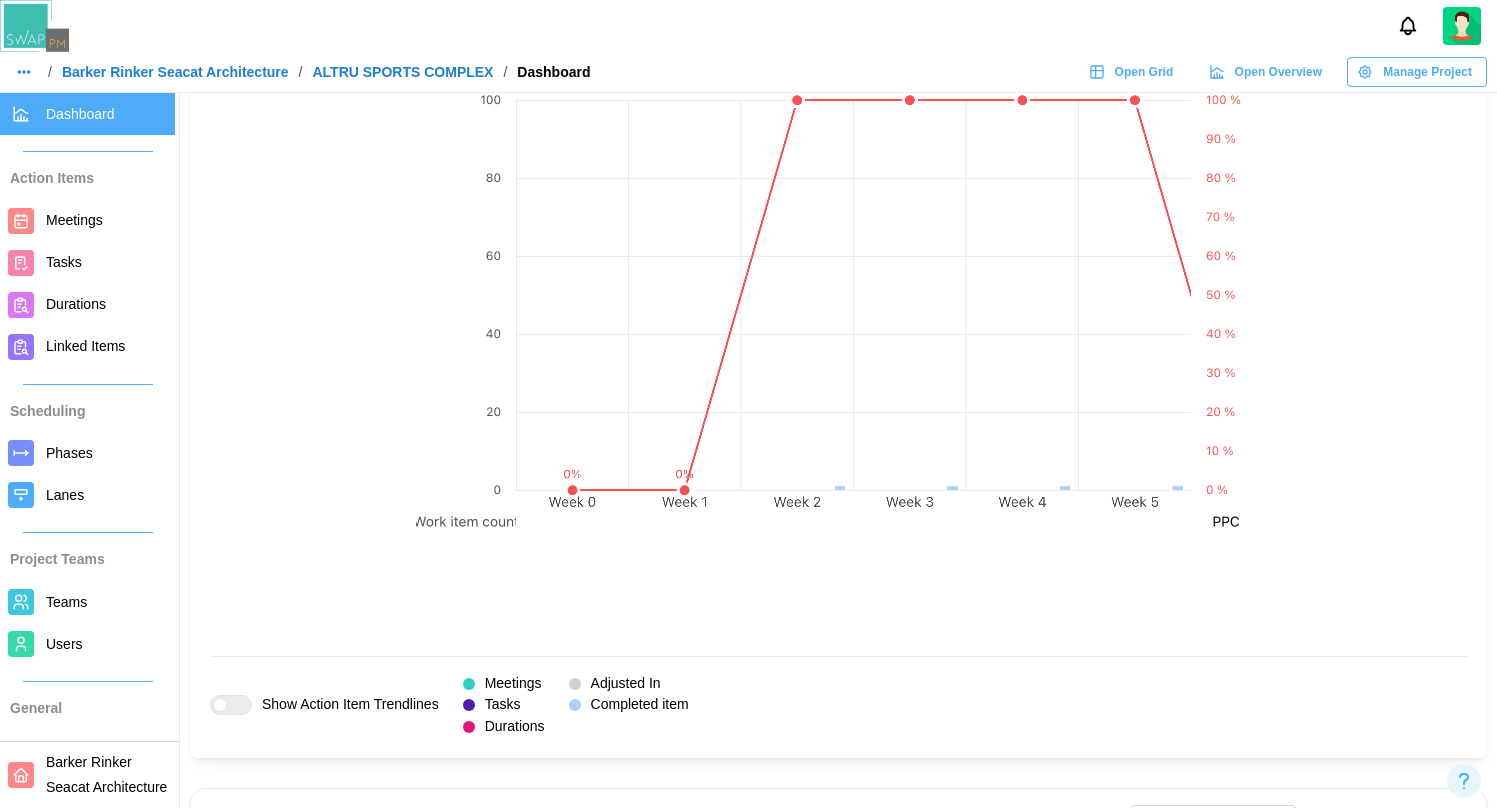 scroll, scrollTop: 1553, scrollLeft: 0, axis: vertical 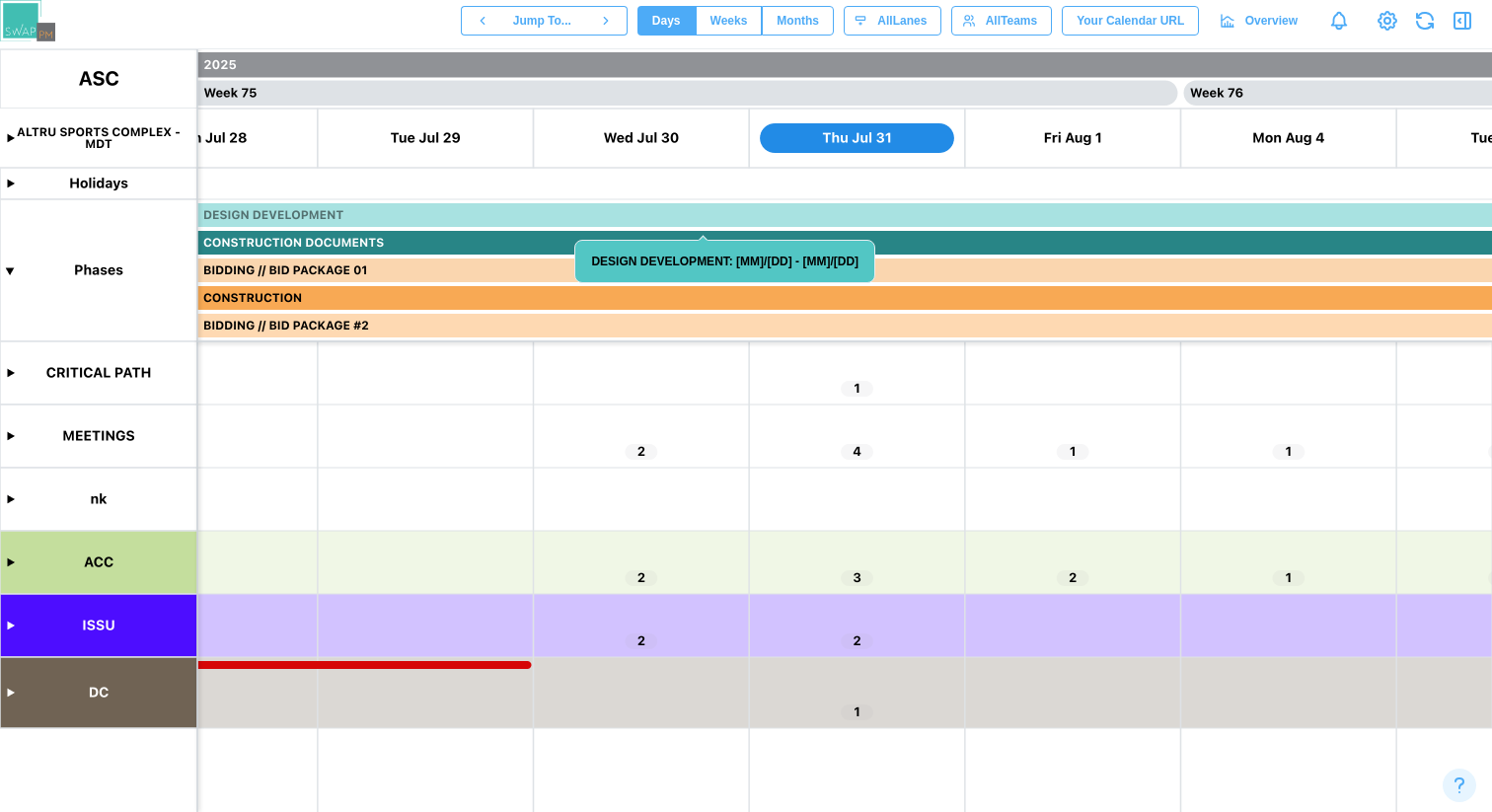 click at bounding box center (746, 430) 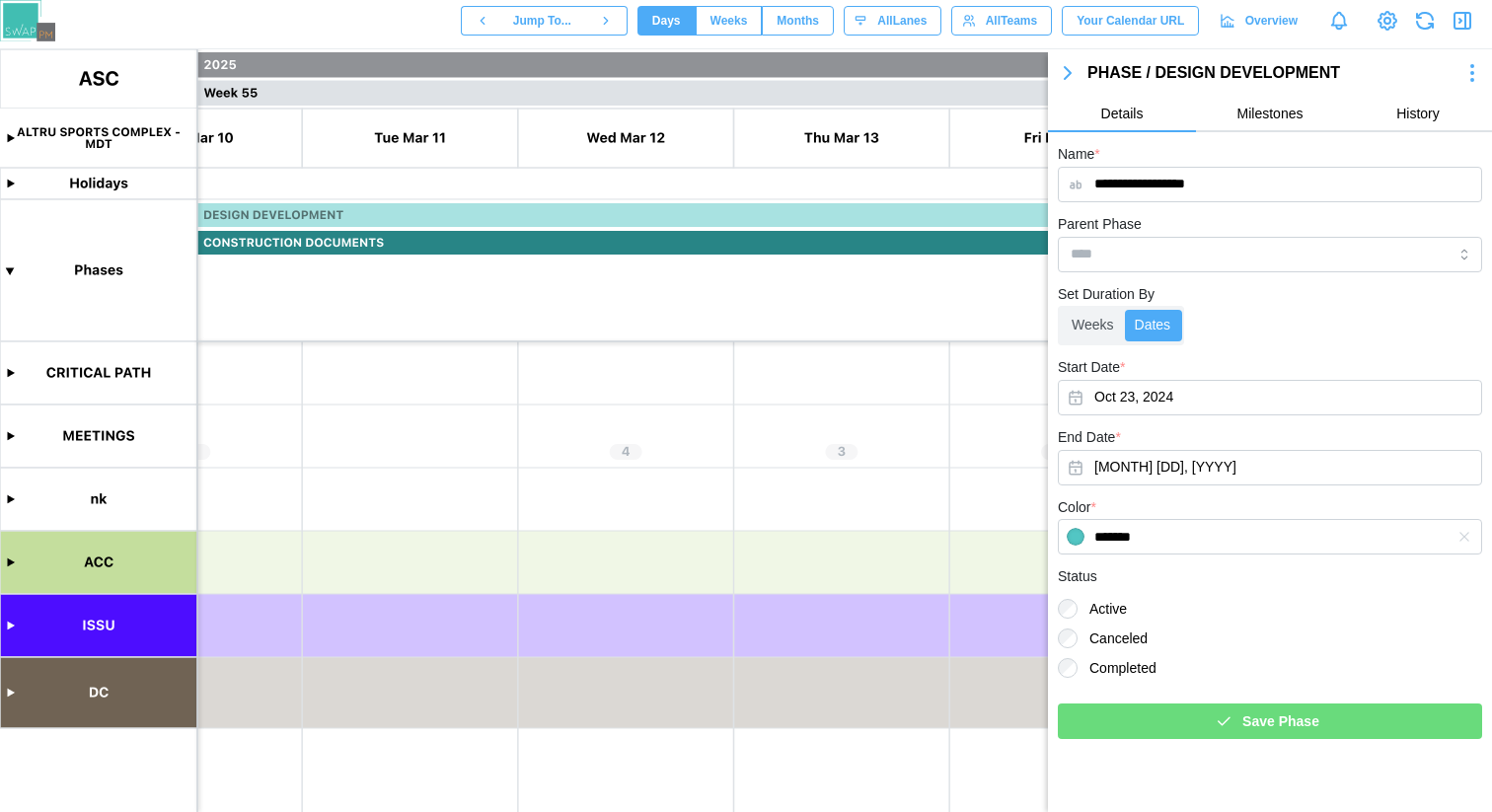 scroll, scrollTop: 0, scrollLeft: 57475, axis: horizontal 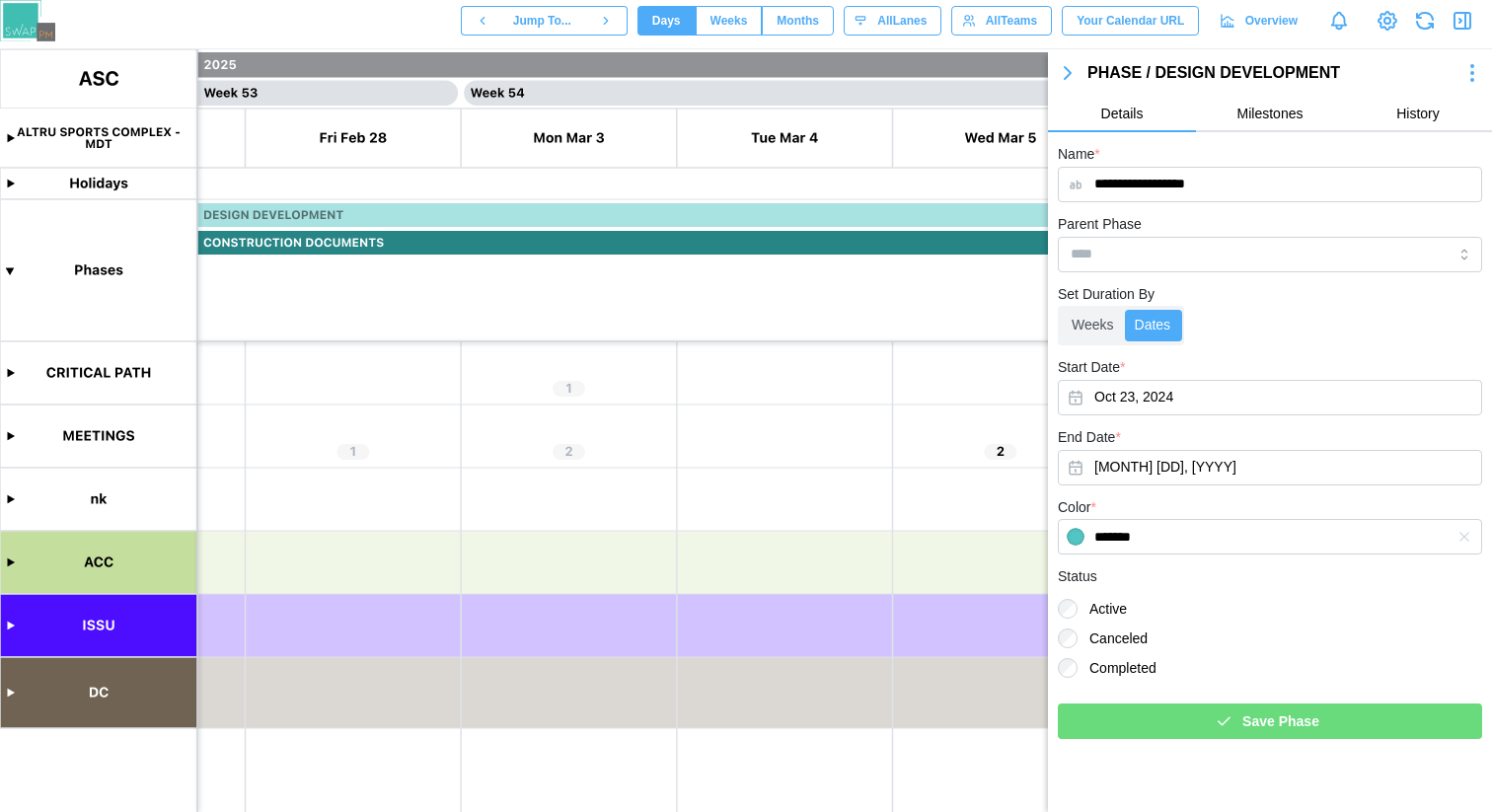 click 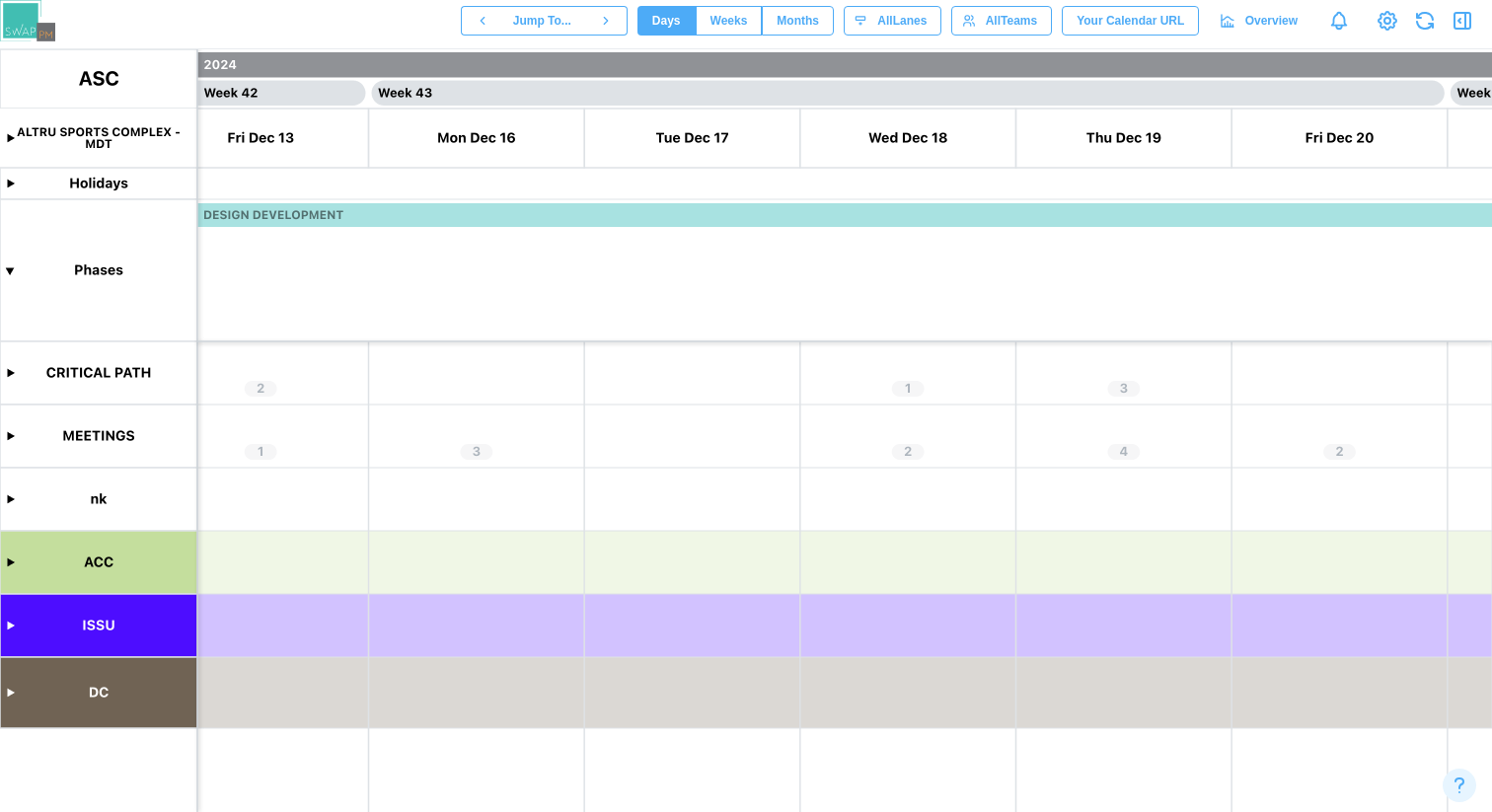 scroll, scrollTop: 0, scrollLeft: 45183, axis: horizontal 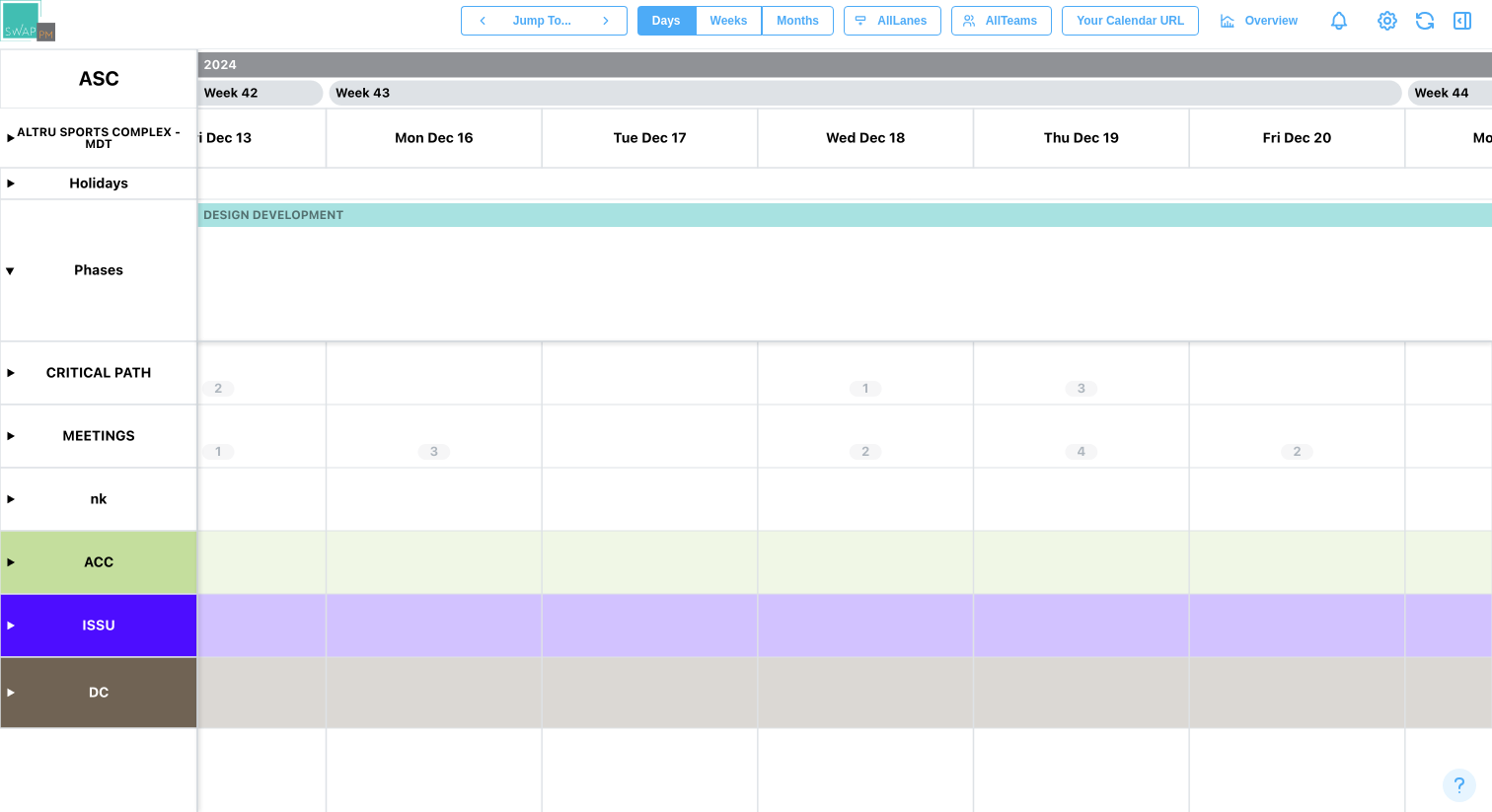 click at bounding box center (746, 430) 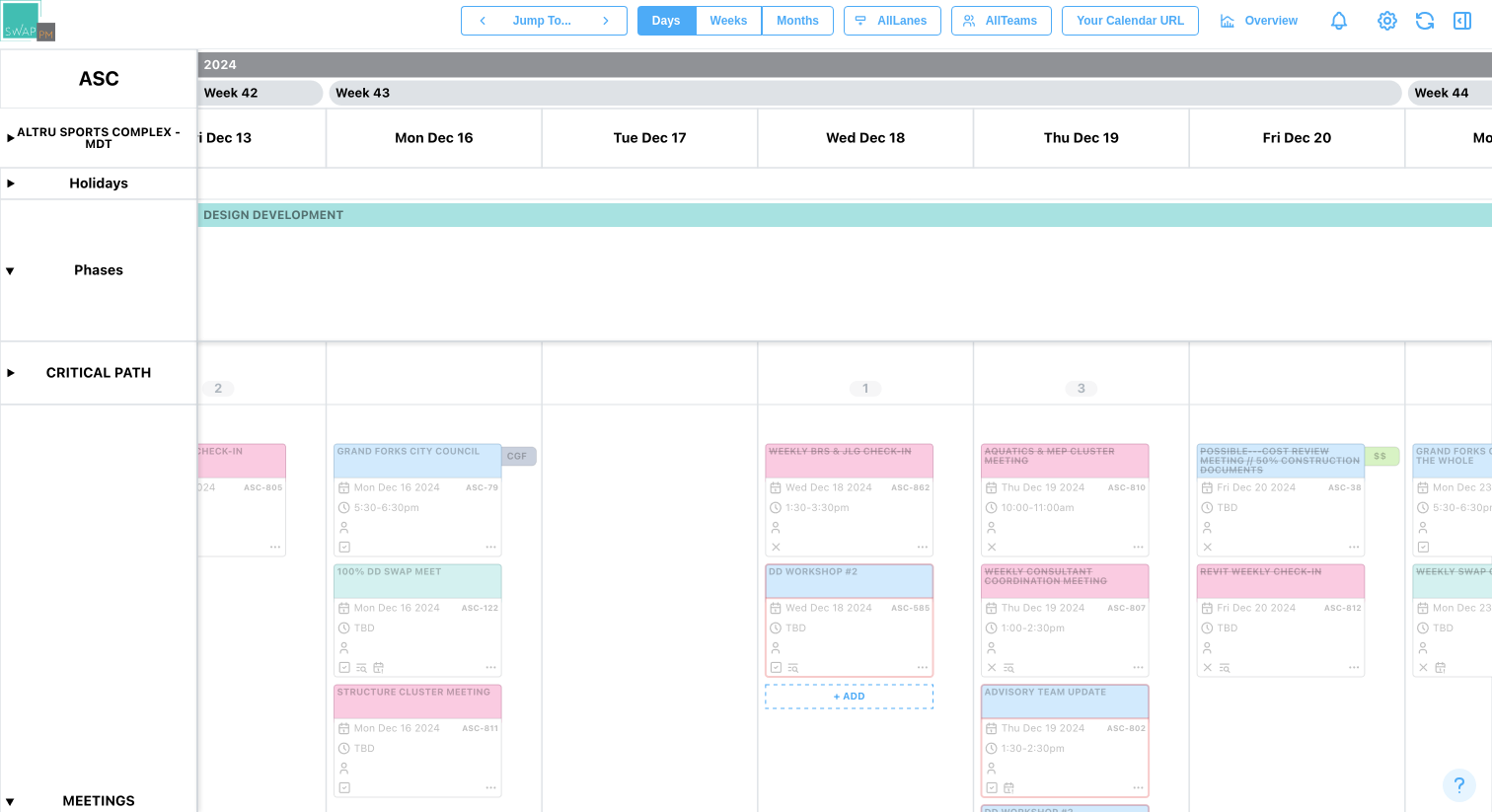 scroll, scrollTop: 0, scrollLeft: 45245, axis: horizontal 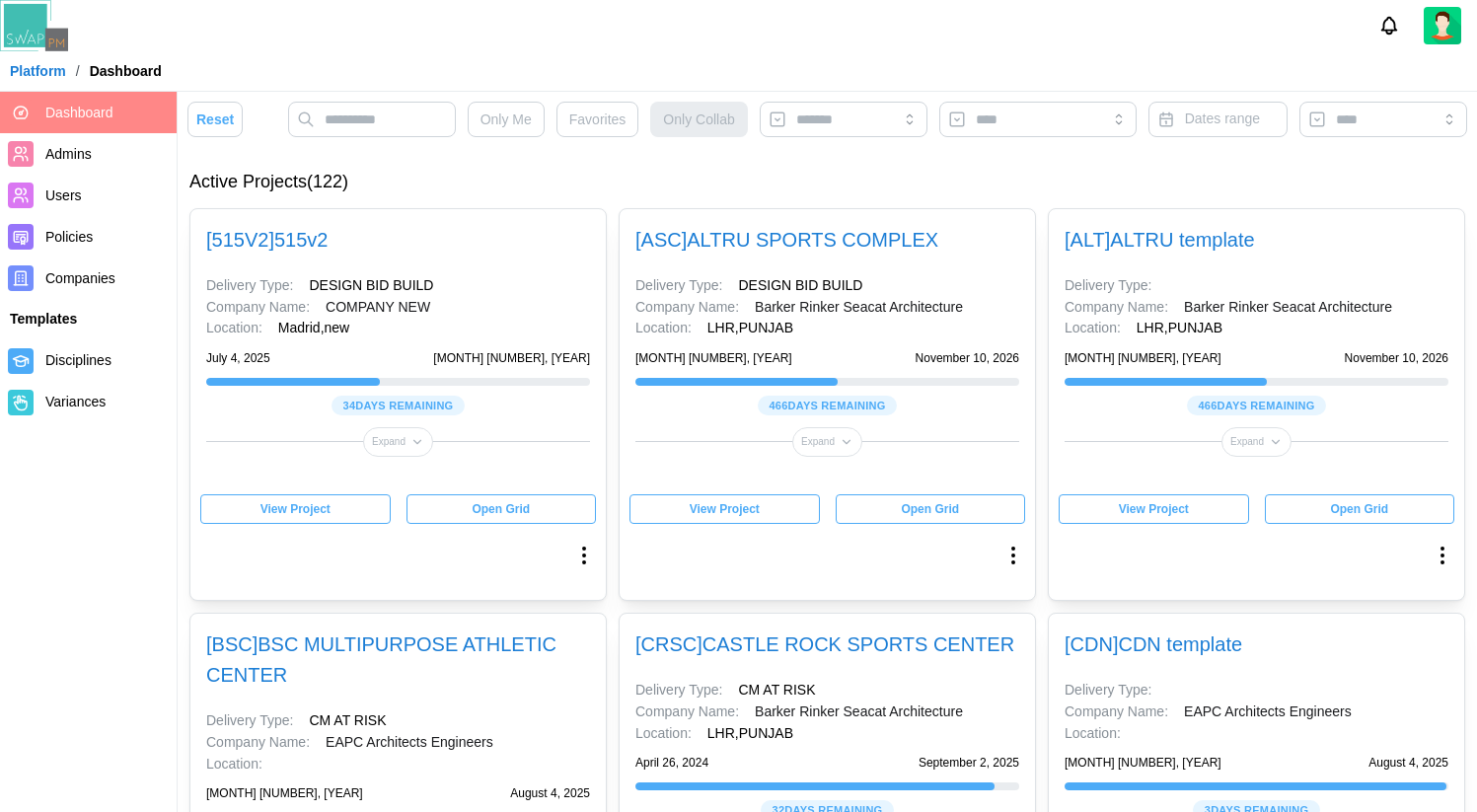 click on "[ ASC ]  ALTRU SPORTS COMPLEX Delivery Type: DESIGN BID BUILD Company Name: Barker Rinker Seacat Architecture Location: LHR ,  PUNJAB March 1, 2024 November 10, 2026 466  days remaining Expand View Project Open Grid" at bounding box center (827, 405) 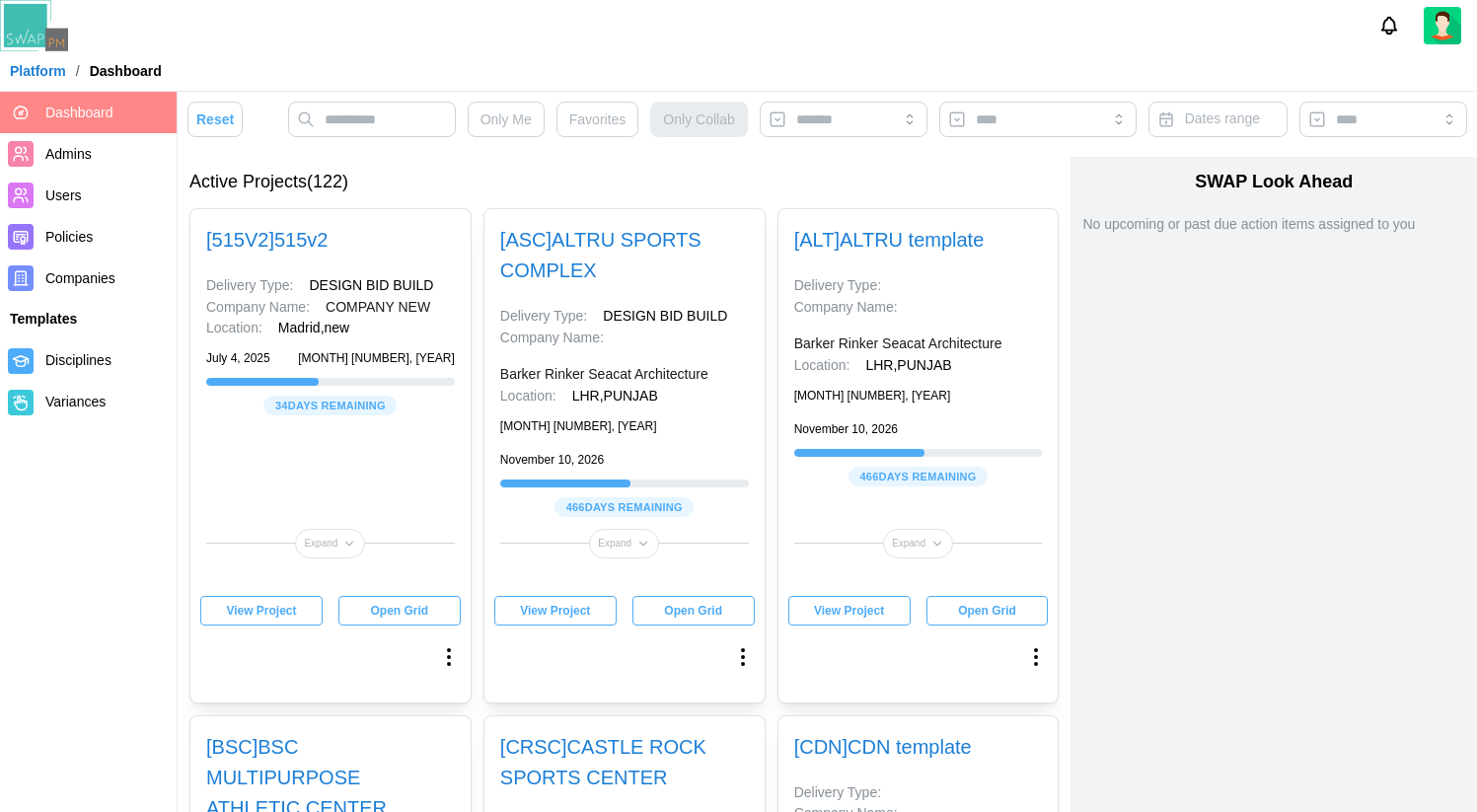 click on "View Project" at bounding box center (554, 611) 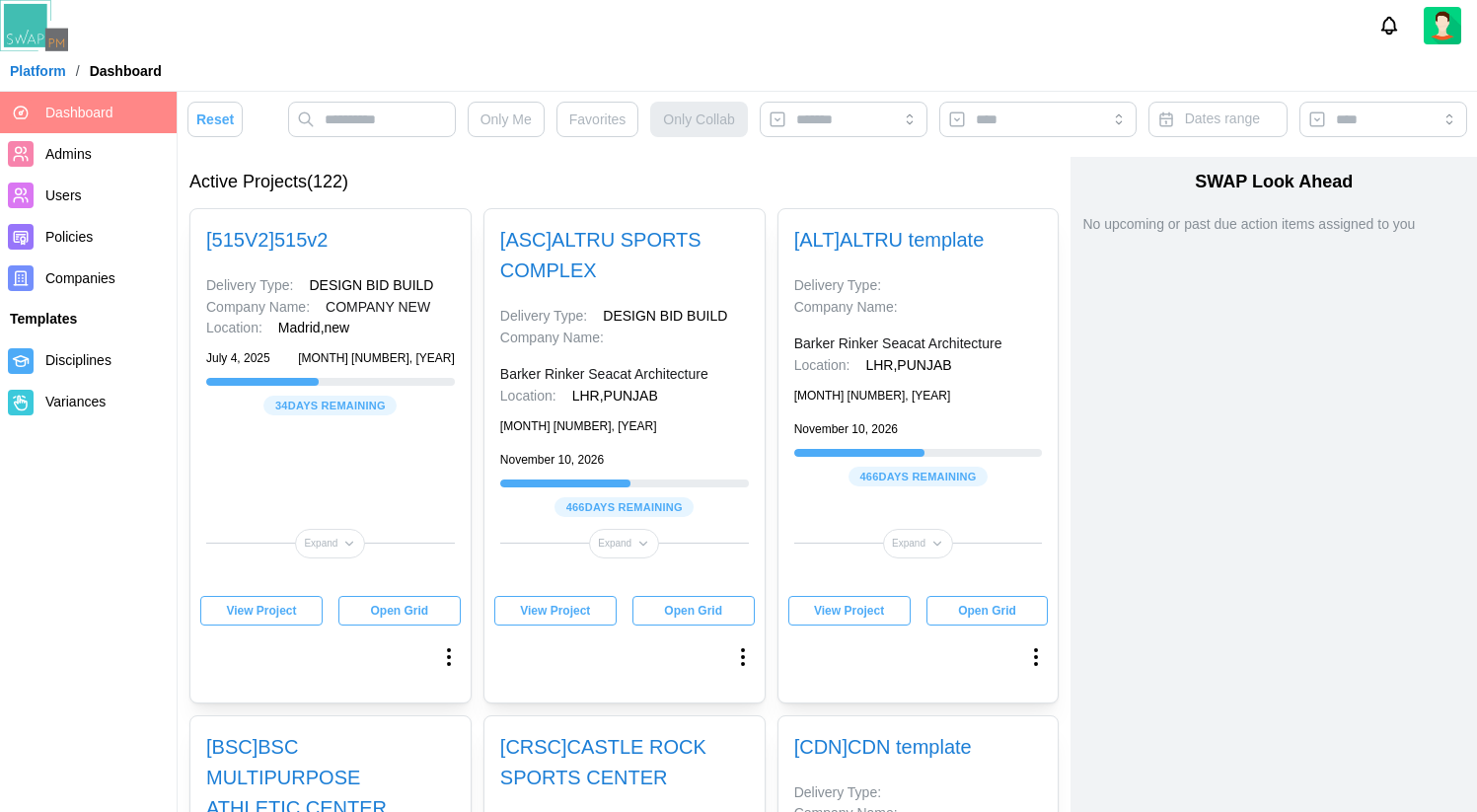 type 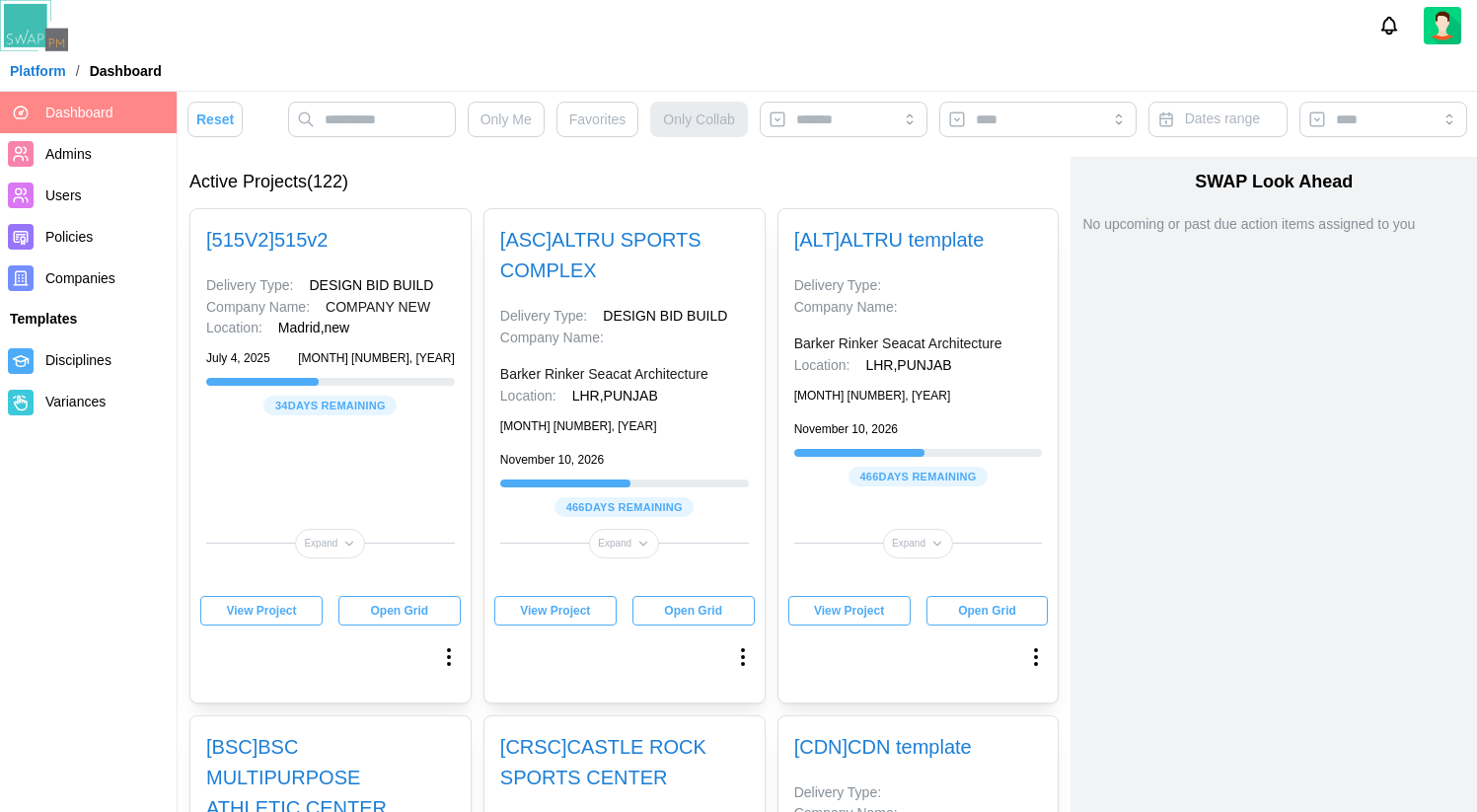 type 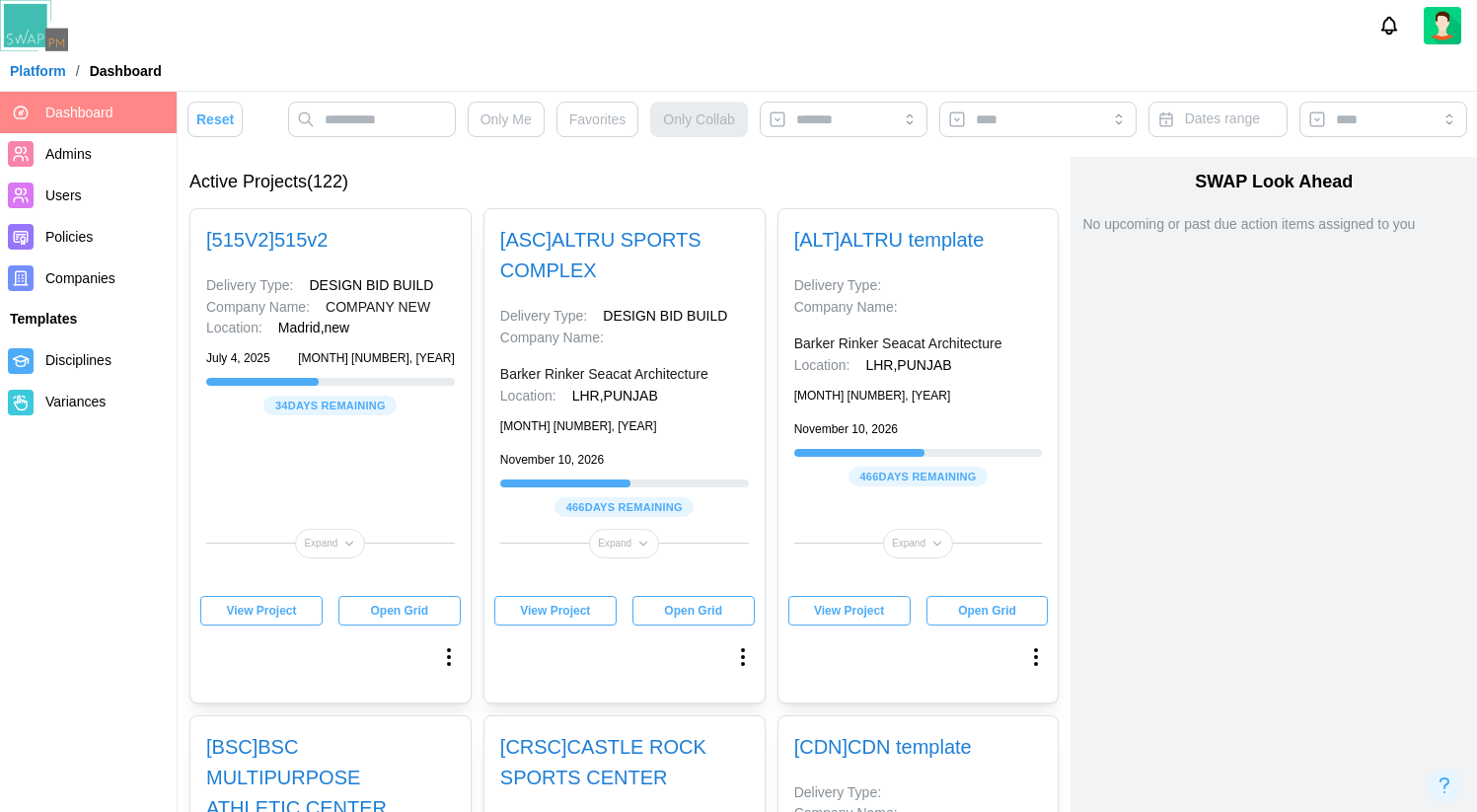 click on "View Project" at bounding box center [554, 611] 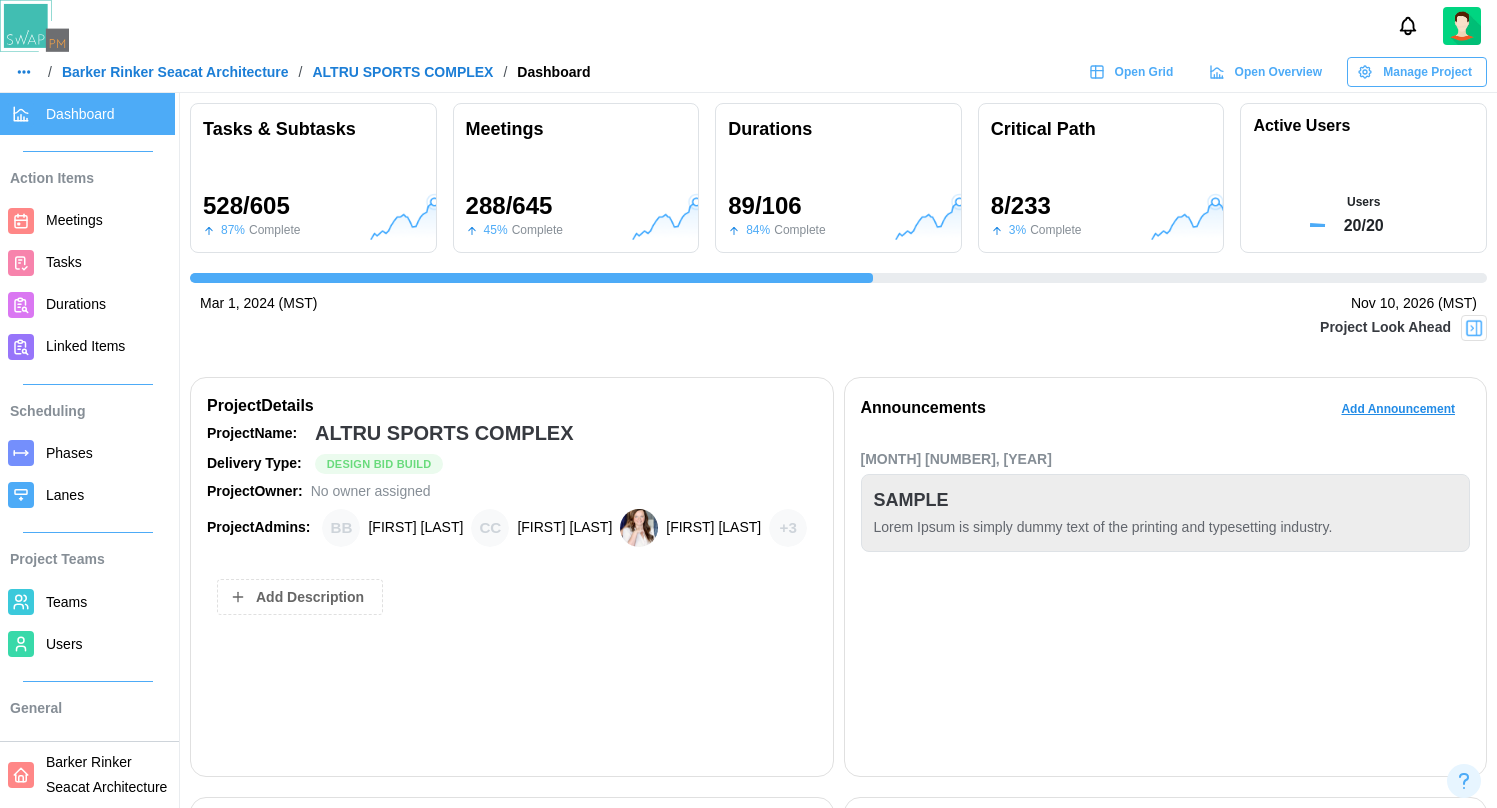 scroll, scrollTop: 0, scrollLeft: 15158, axis: horizontal 